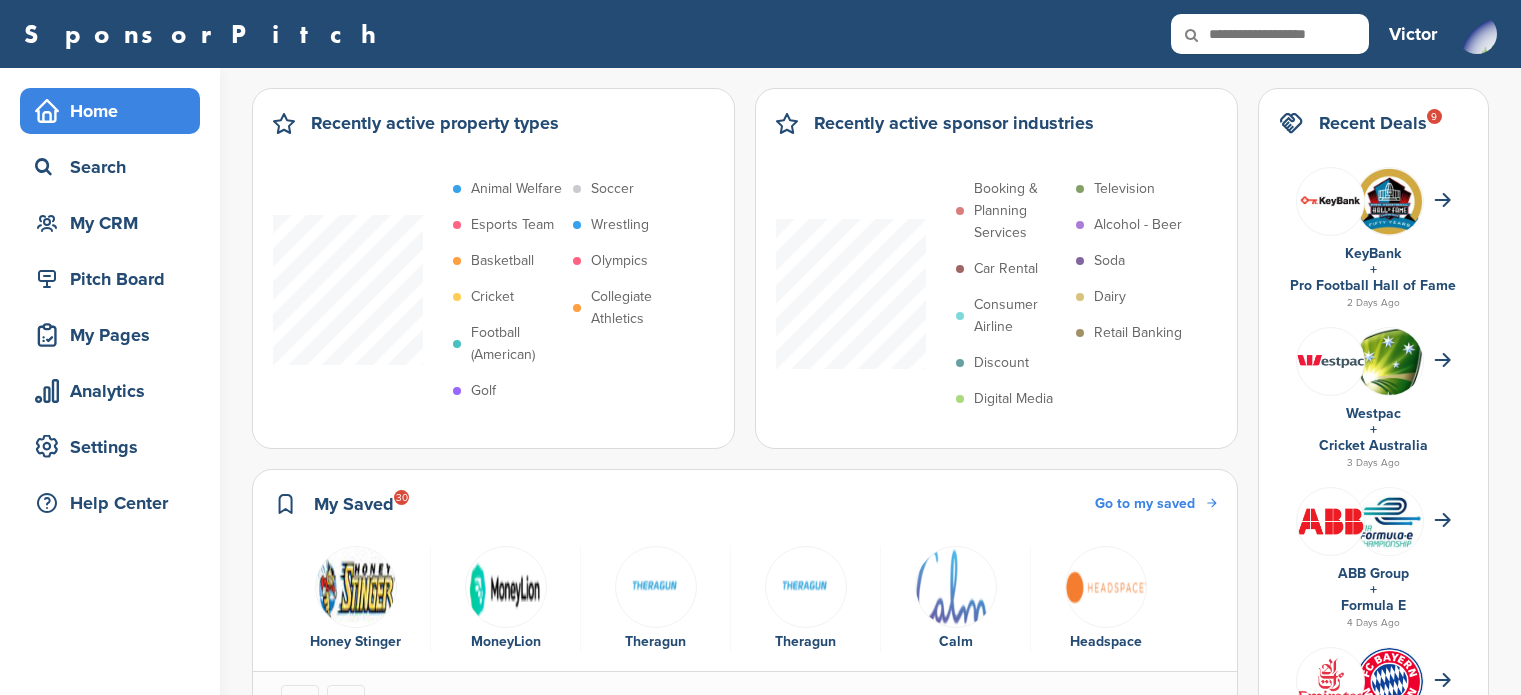 scroll, scrollTop: 0, scrollLeft: 0, axis: both 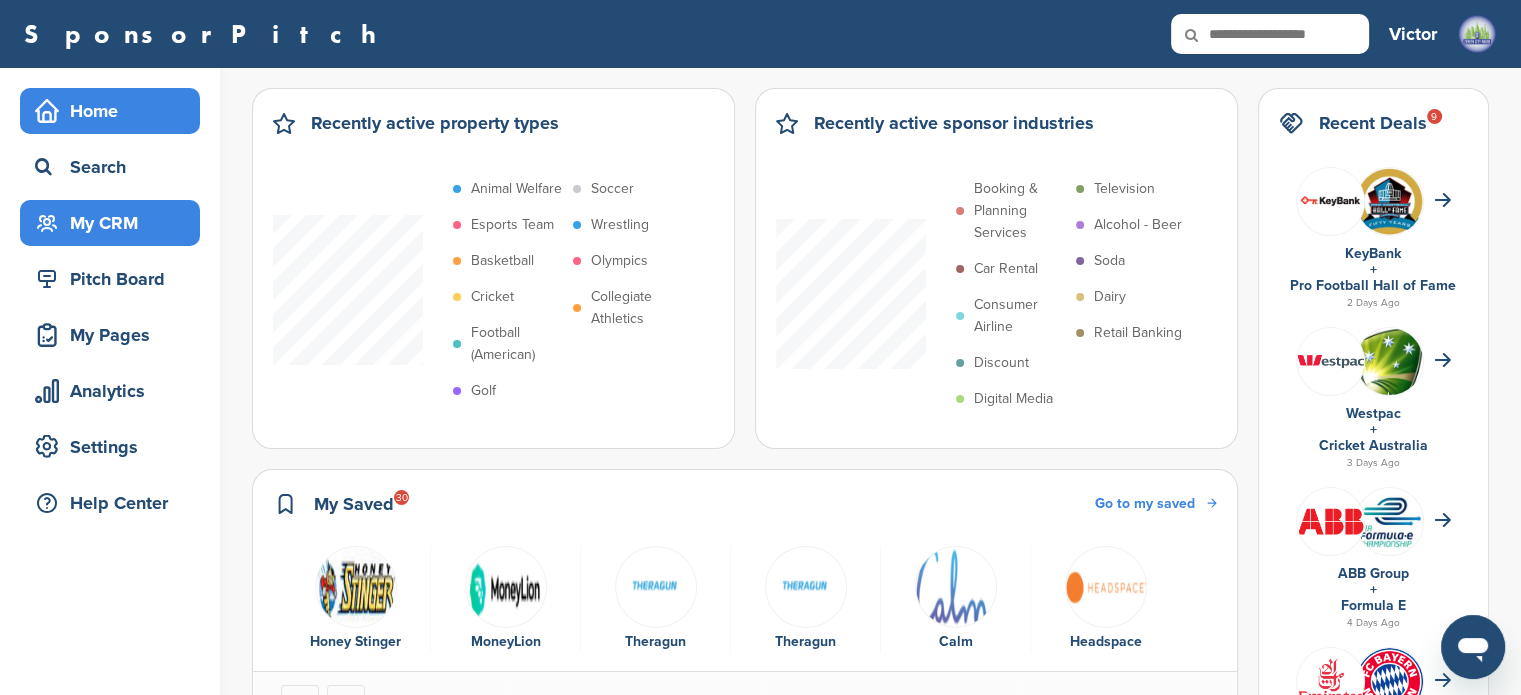 click on "My CRM" at bounding box center (115, 223) 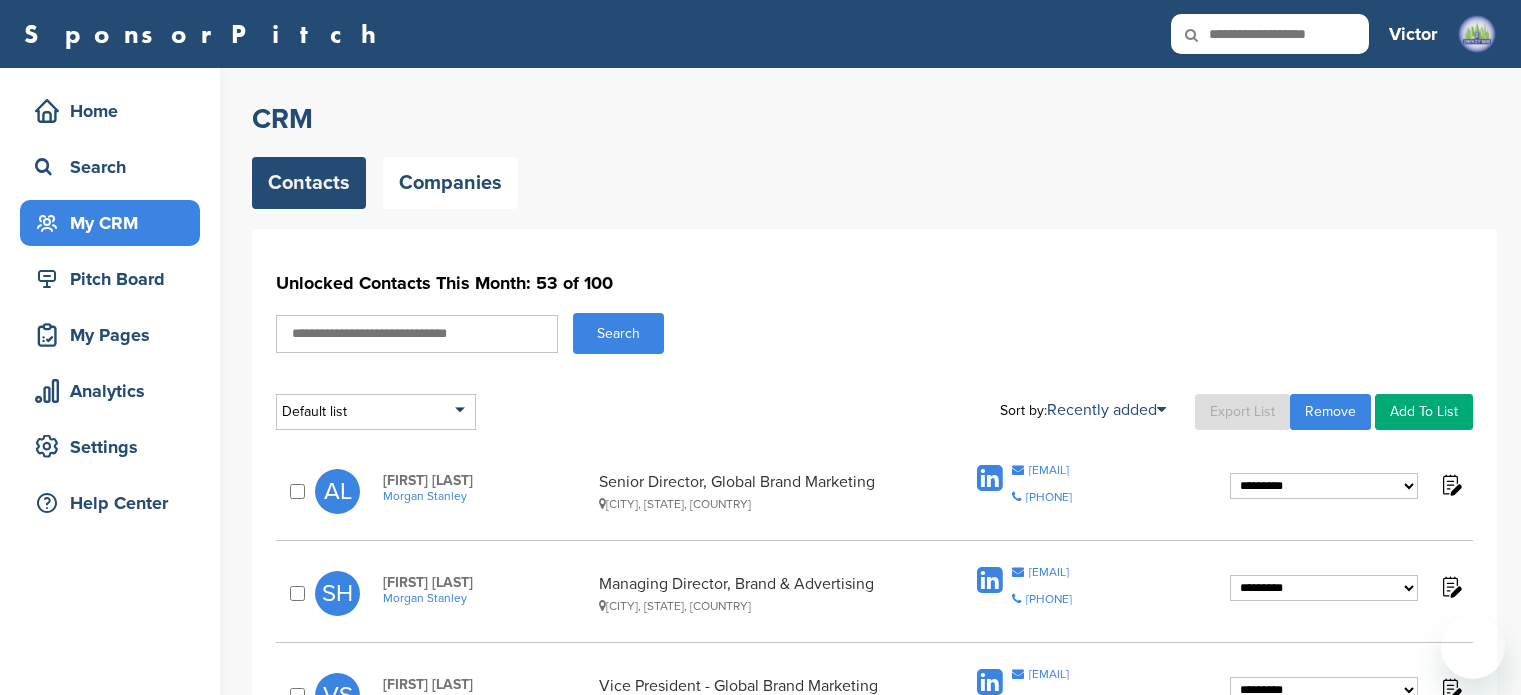 scroll, scrollTop: 0, scrollLeft: 0, axis: both 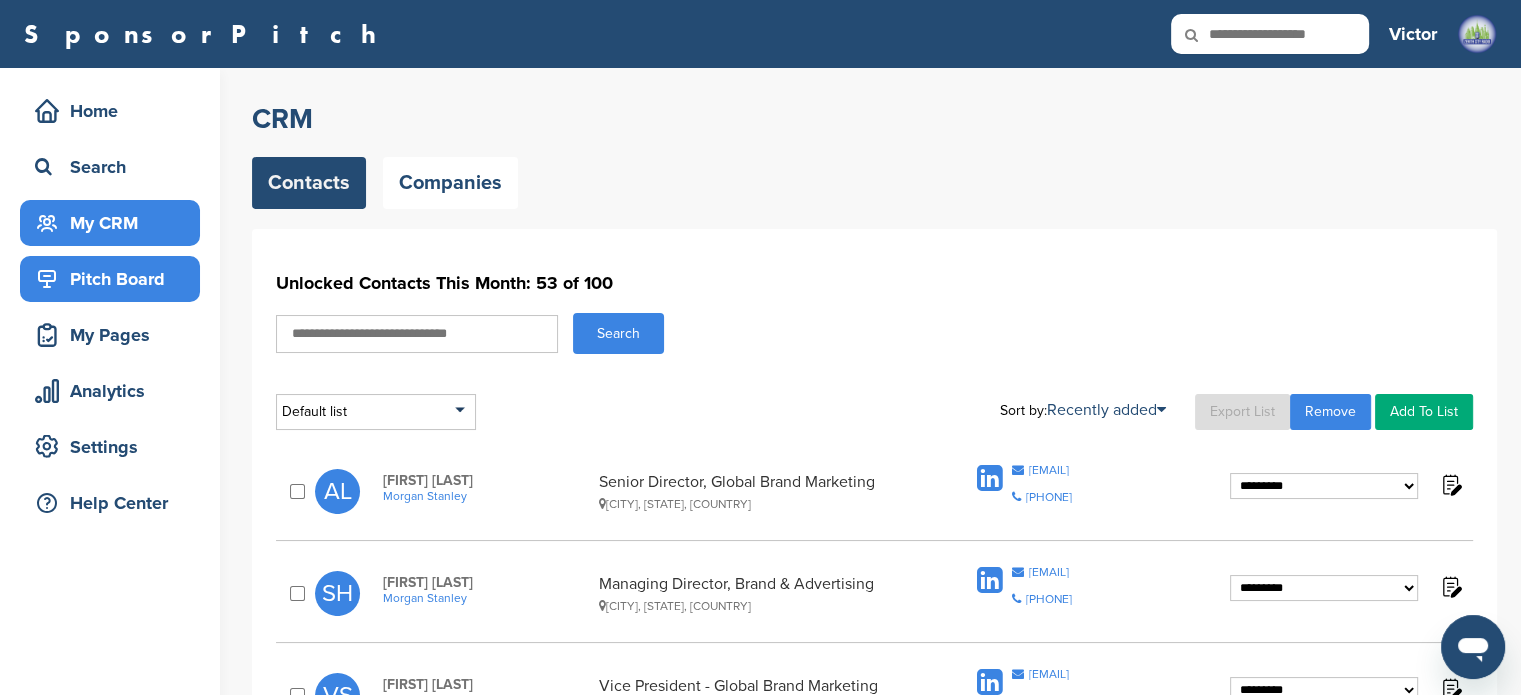 click on "Pitch Board" at bounding box center (115, 279) 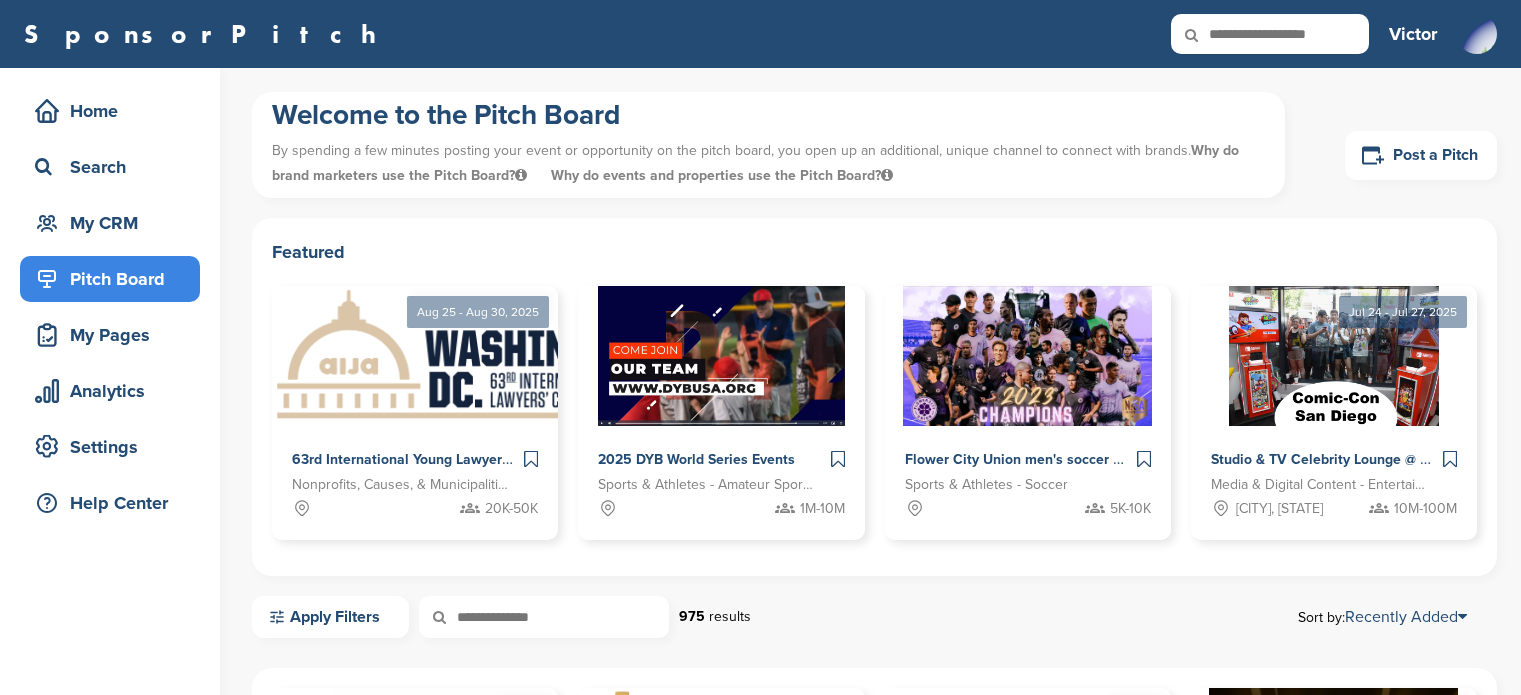 scroll, scrollTop: 0, scrollLeft: 0, axis: both 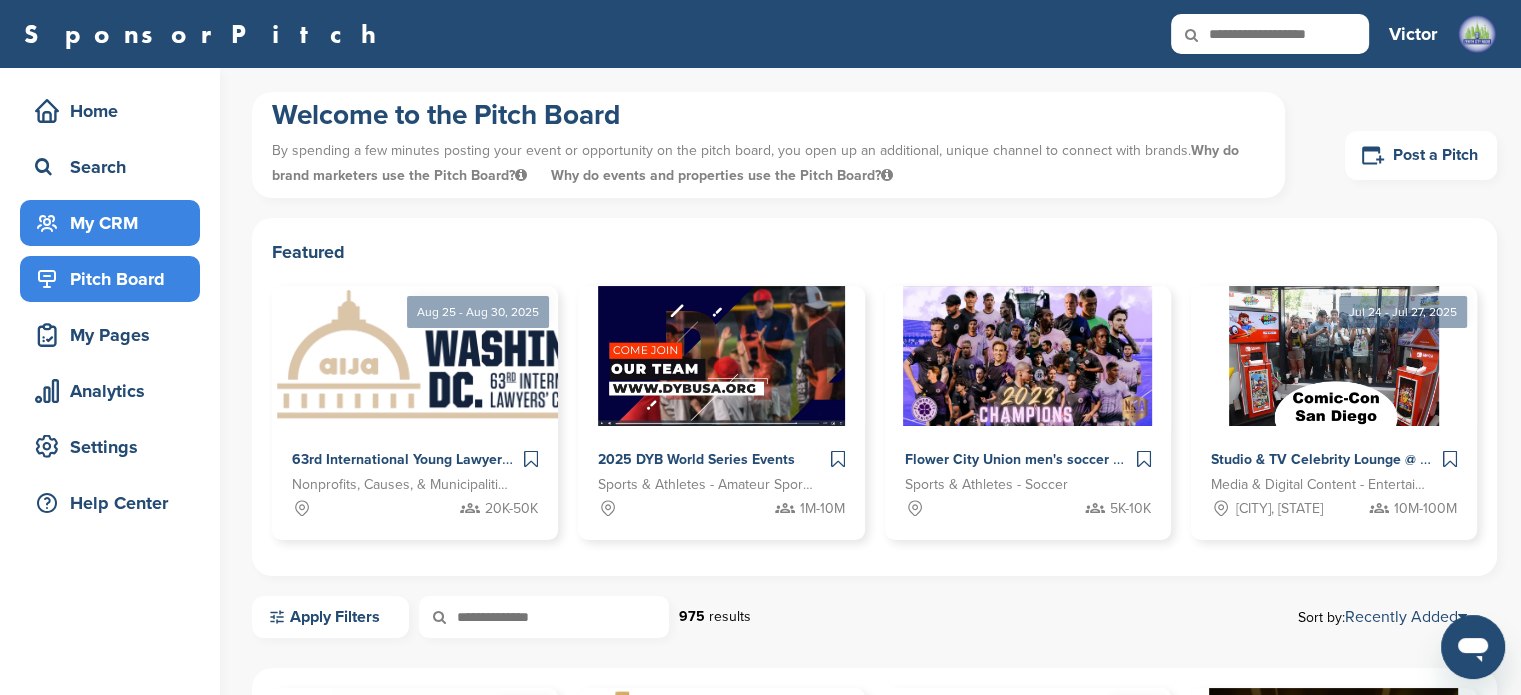 click on "My CRM" at bounding box center [115, 223] 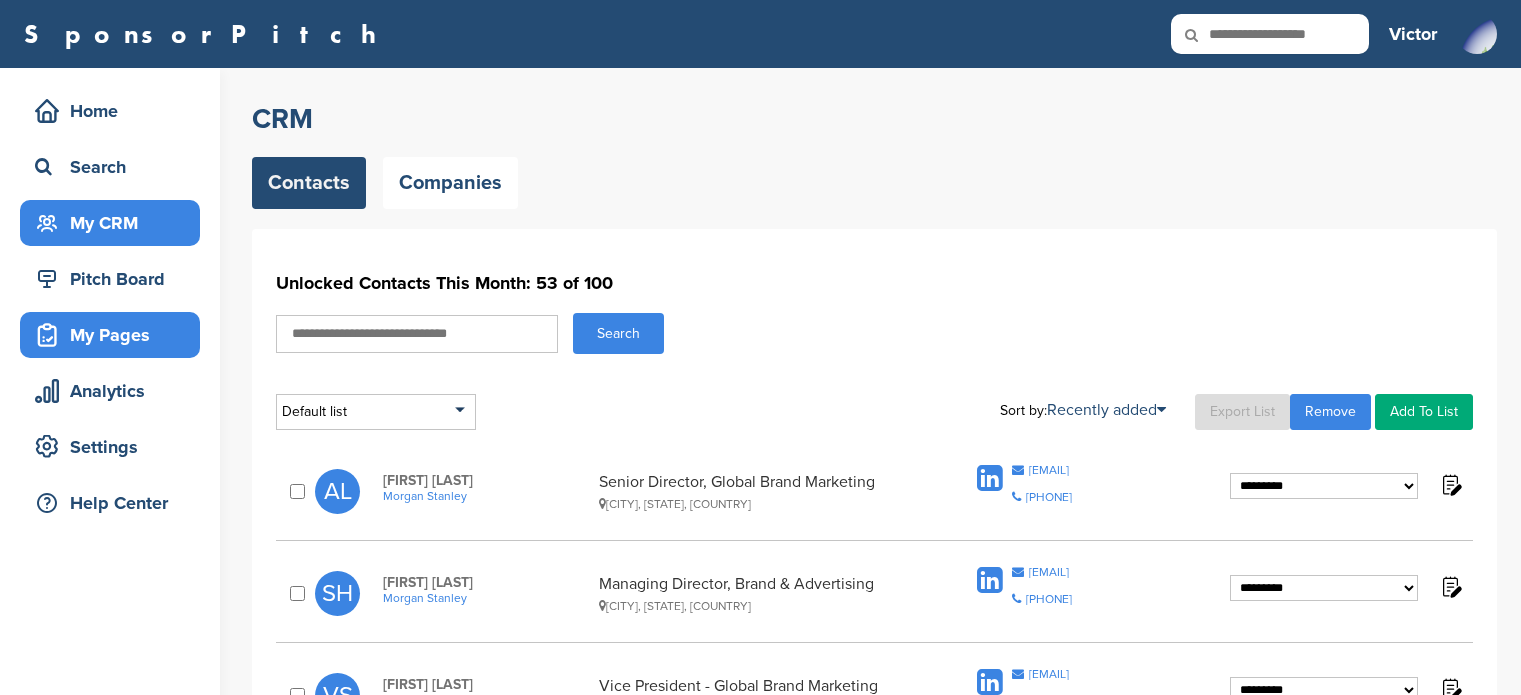 scroll, scrollTop: 0, scrollLeft: 0, axis: both 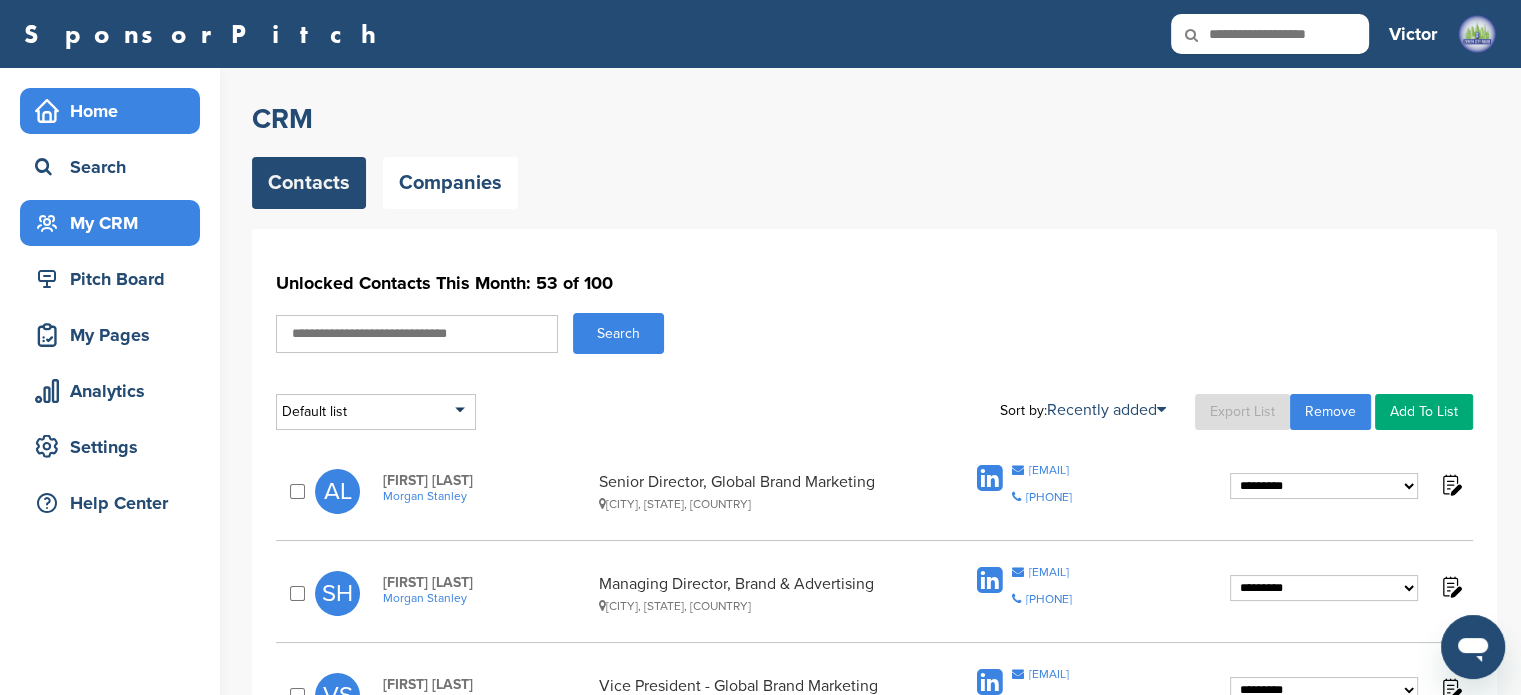 click on "Home" at bounding box center [115, 111] 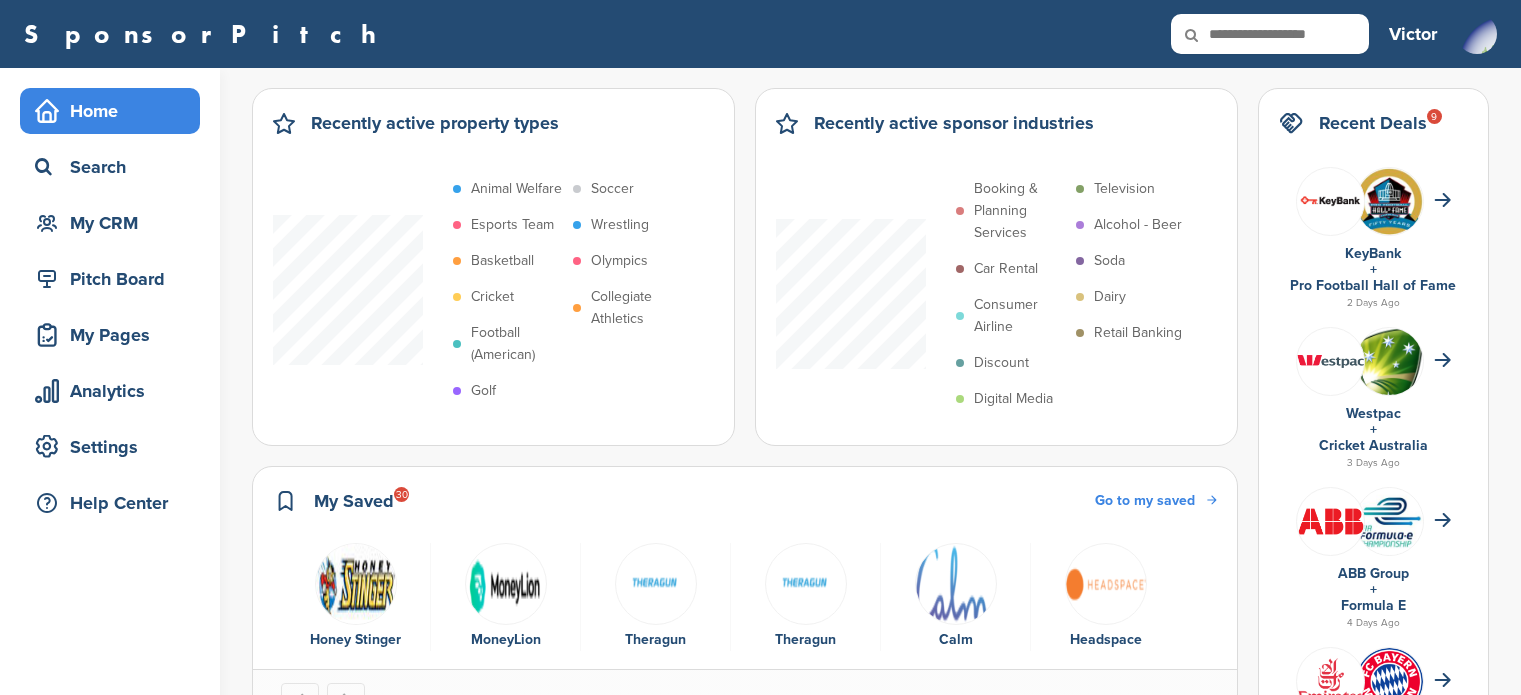 scroll, scrollTop: 0, scrollLeft: 0, axis: both 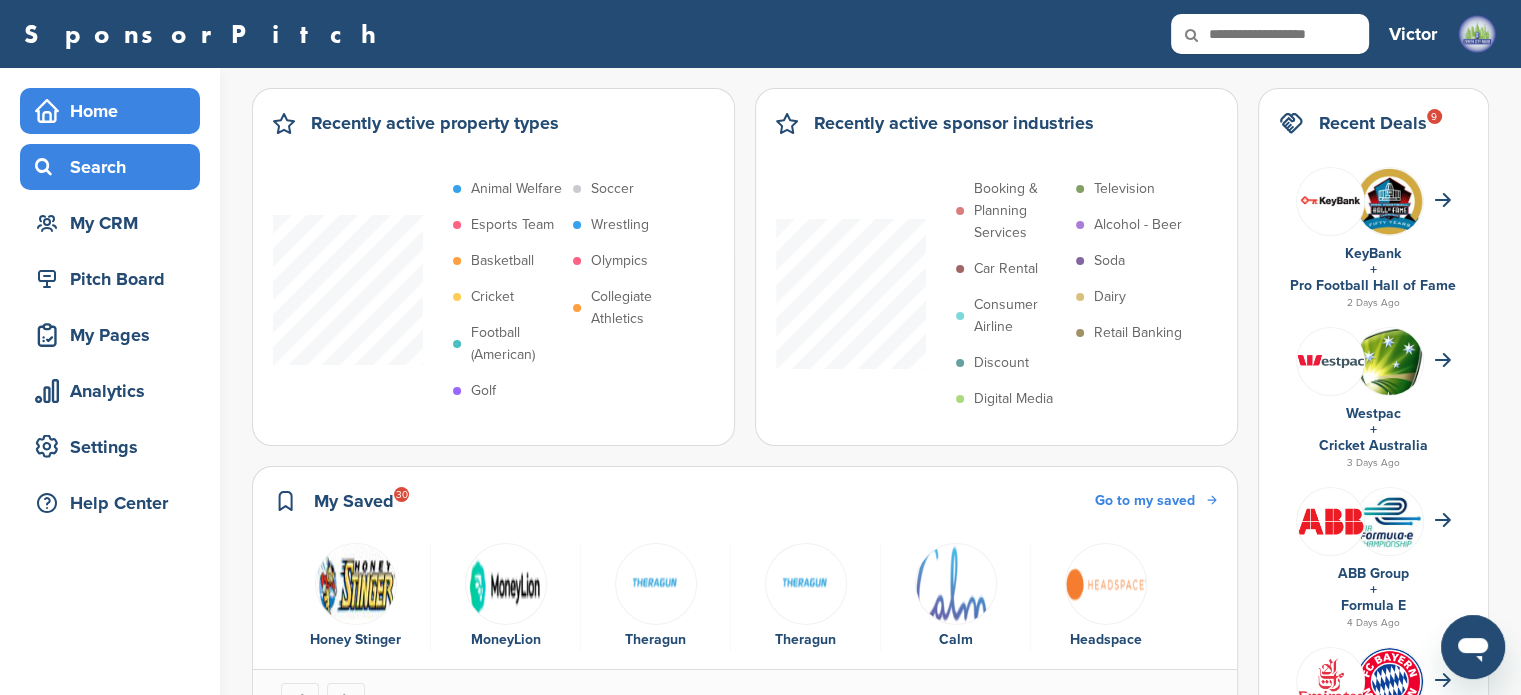 click on "Search" at bounding box center [115, 167] 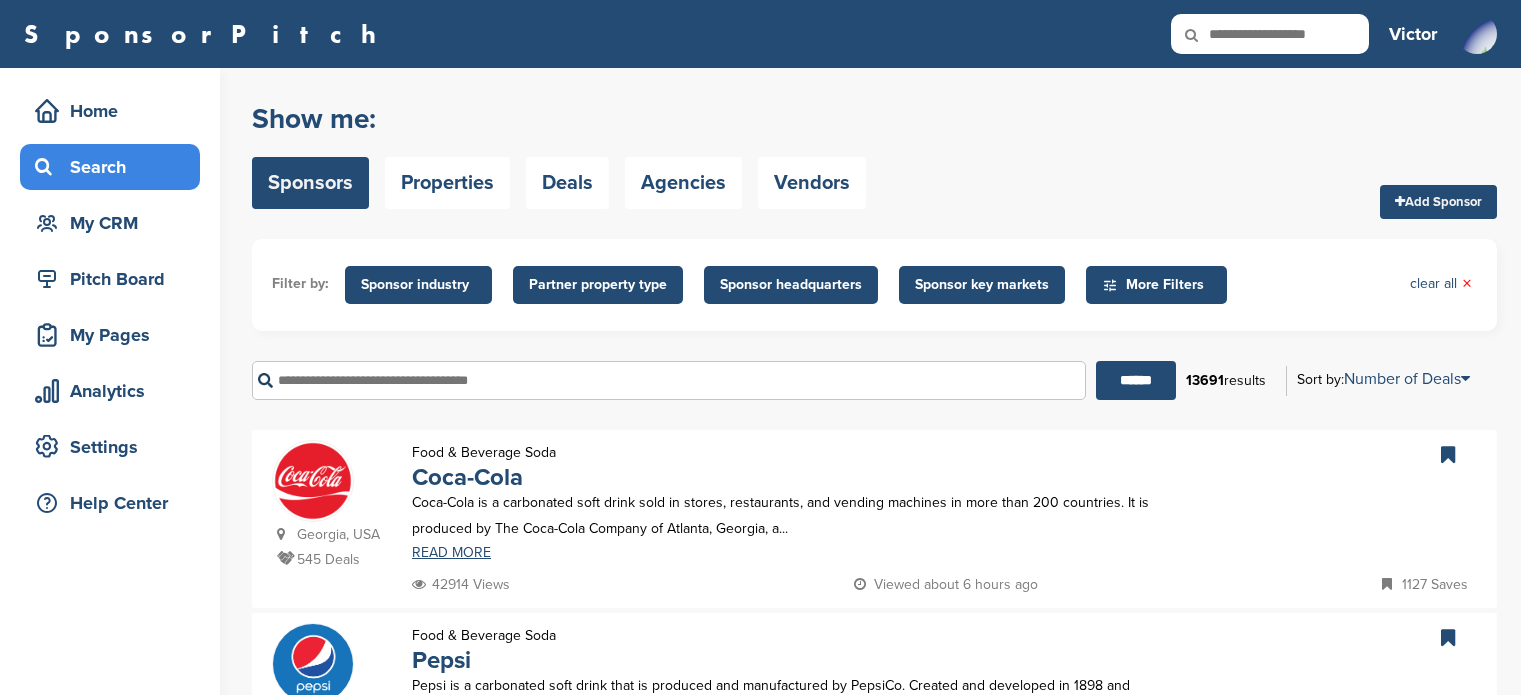 scroll, scrollTop: 0, scrollLeft: 0, axis: both 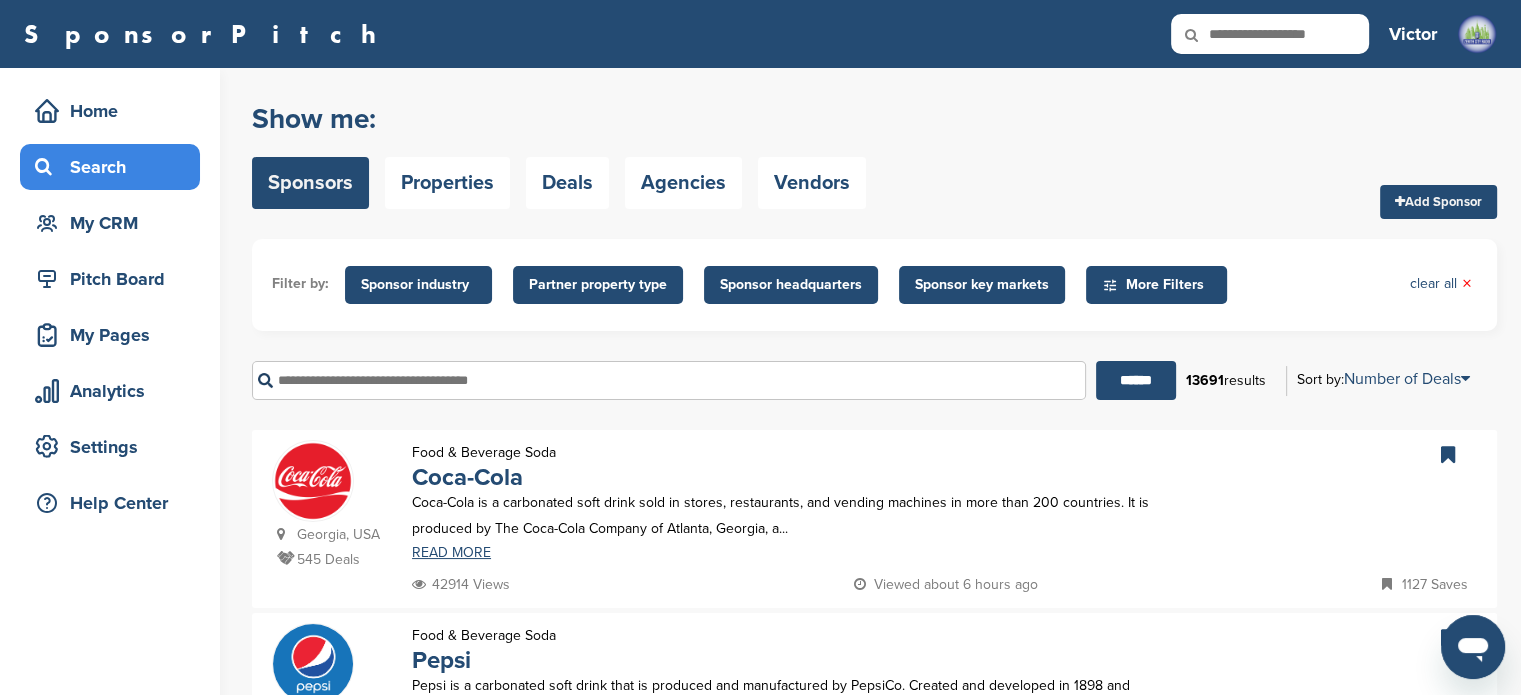 click on "Show me:
Sponsors
Properties
Deals
Agencies
Vendors
Add Sponsor" at bounding box center (874, 155) 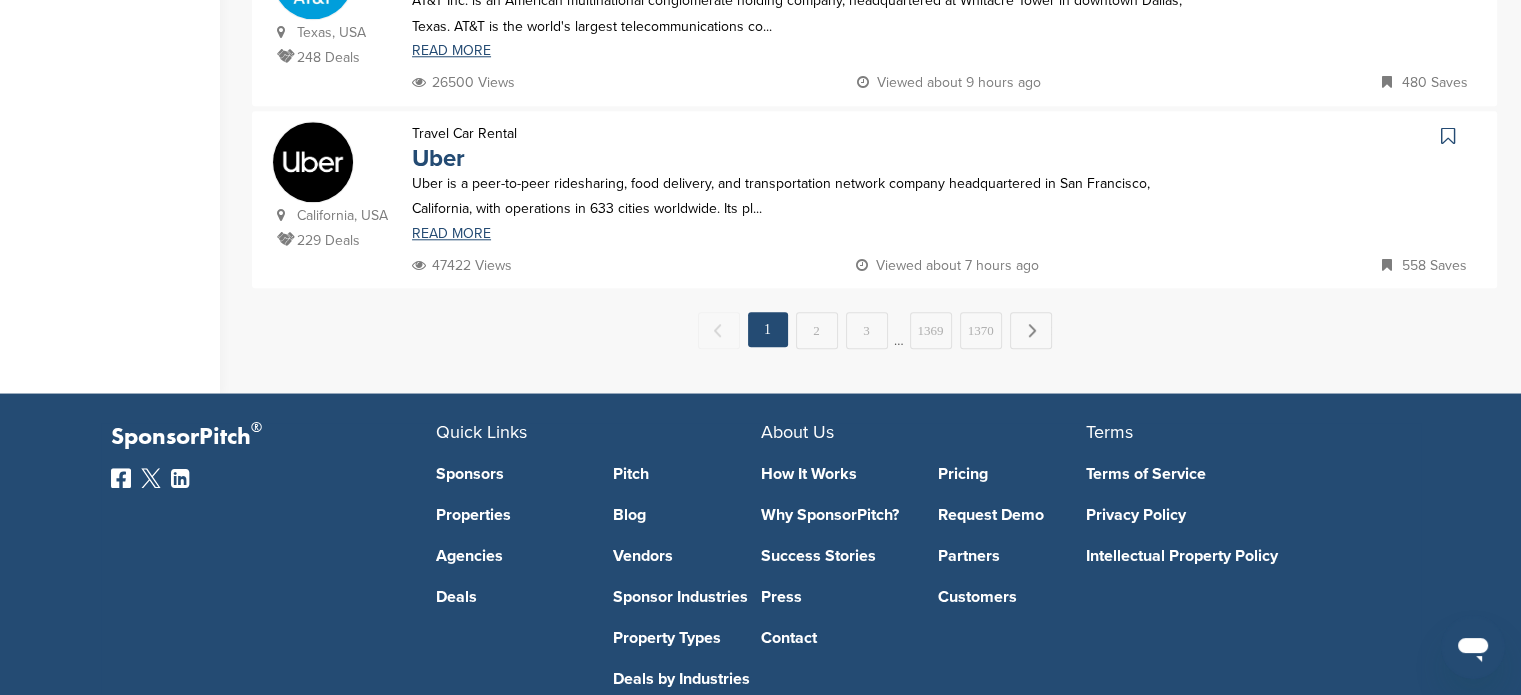 scroll, scrollTop: 2084, scrollLeft: 0, axis: vertical 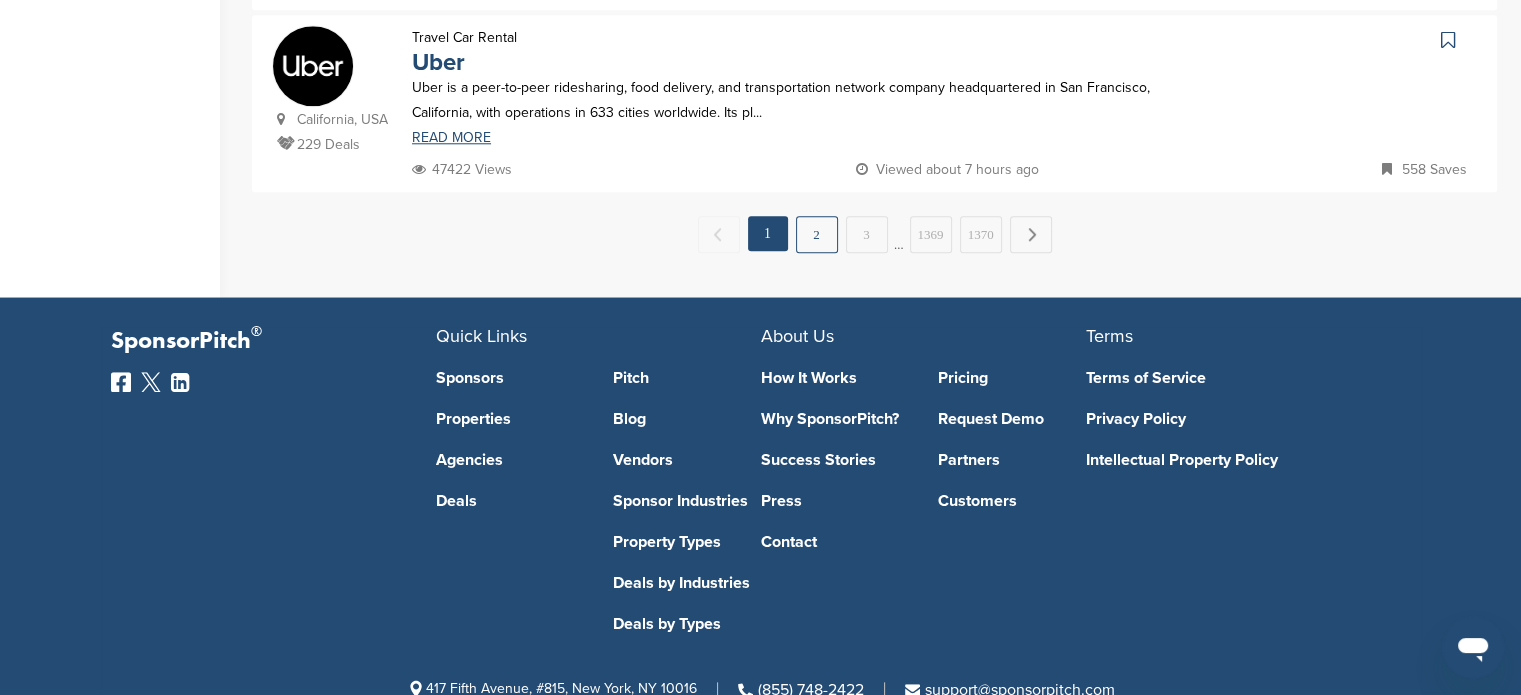 click on "2" at bounding box center [817, 234] 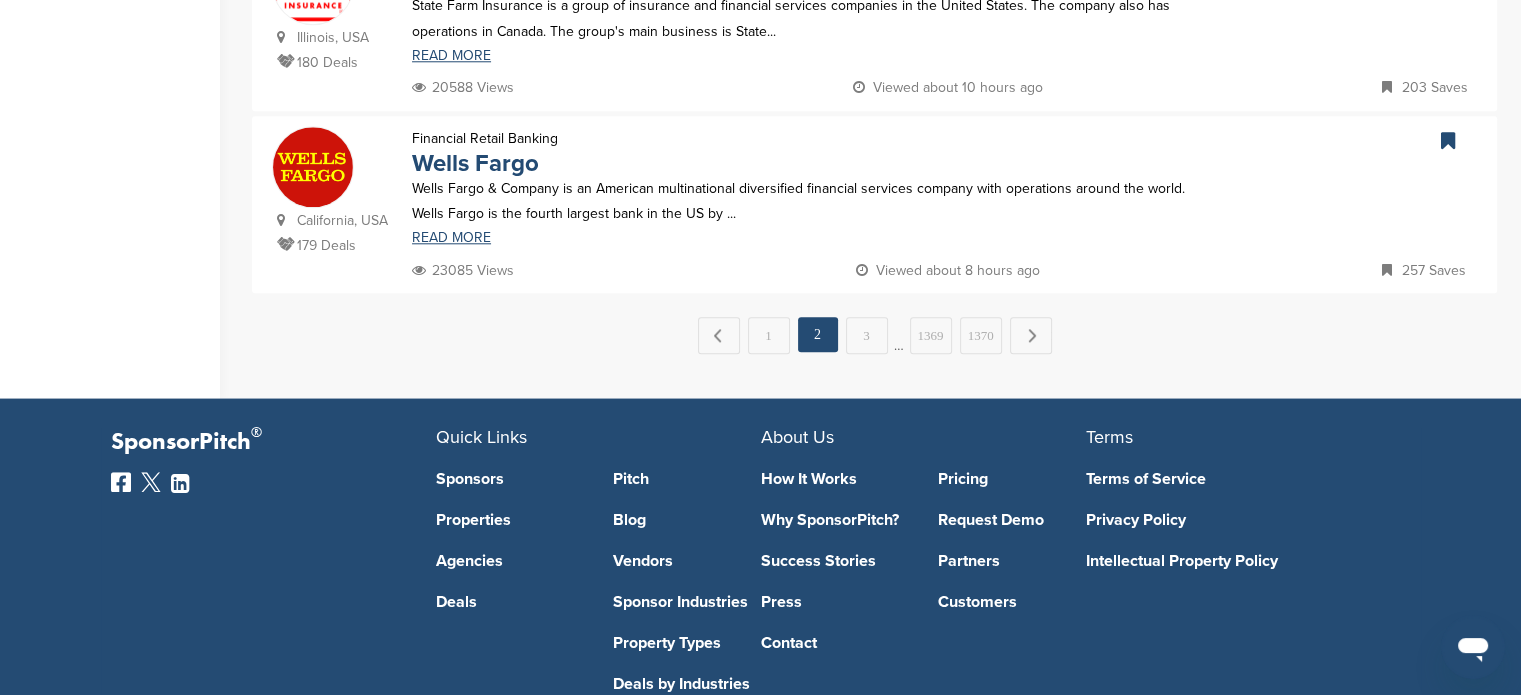 scroll, scrollTop: 0, scrollLeft: 0, axis: both 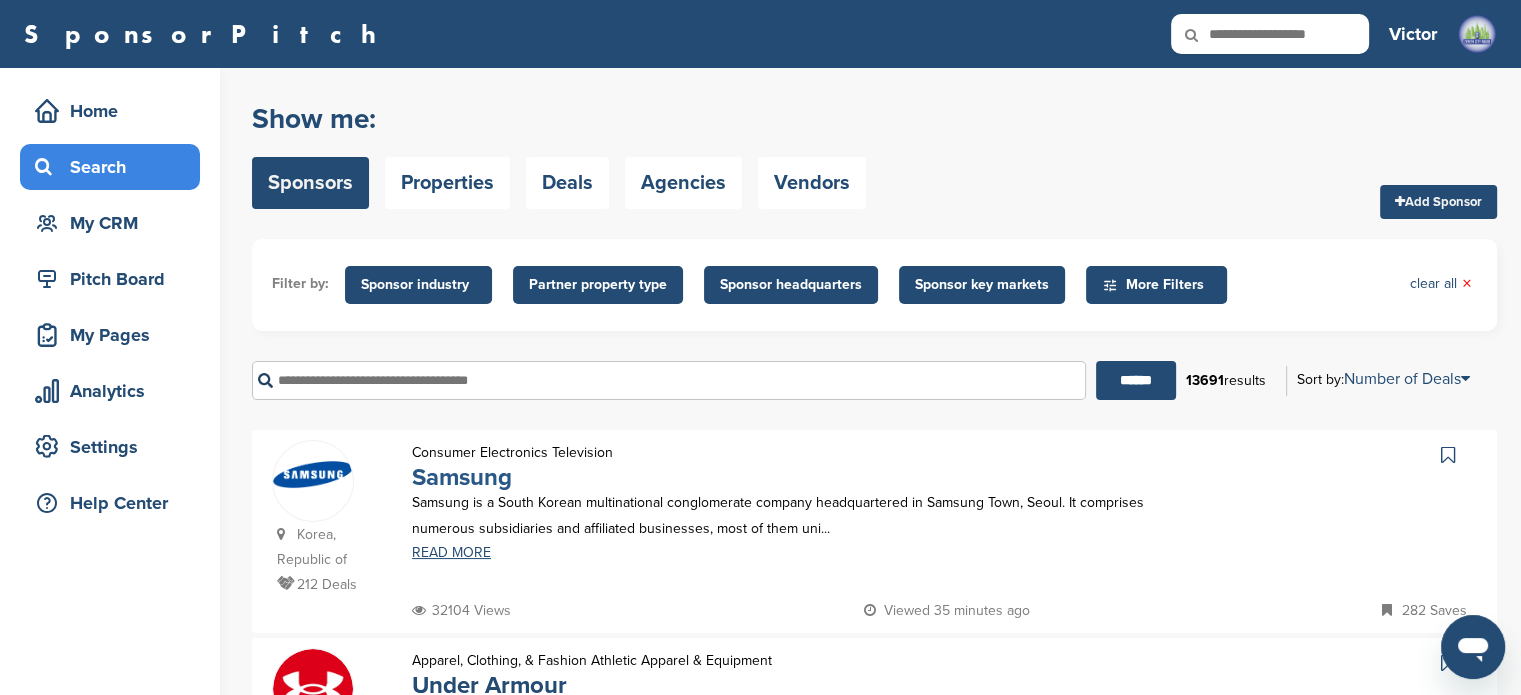 click on "Samsung" at bounding box center (462, 477) 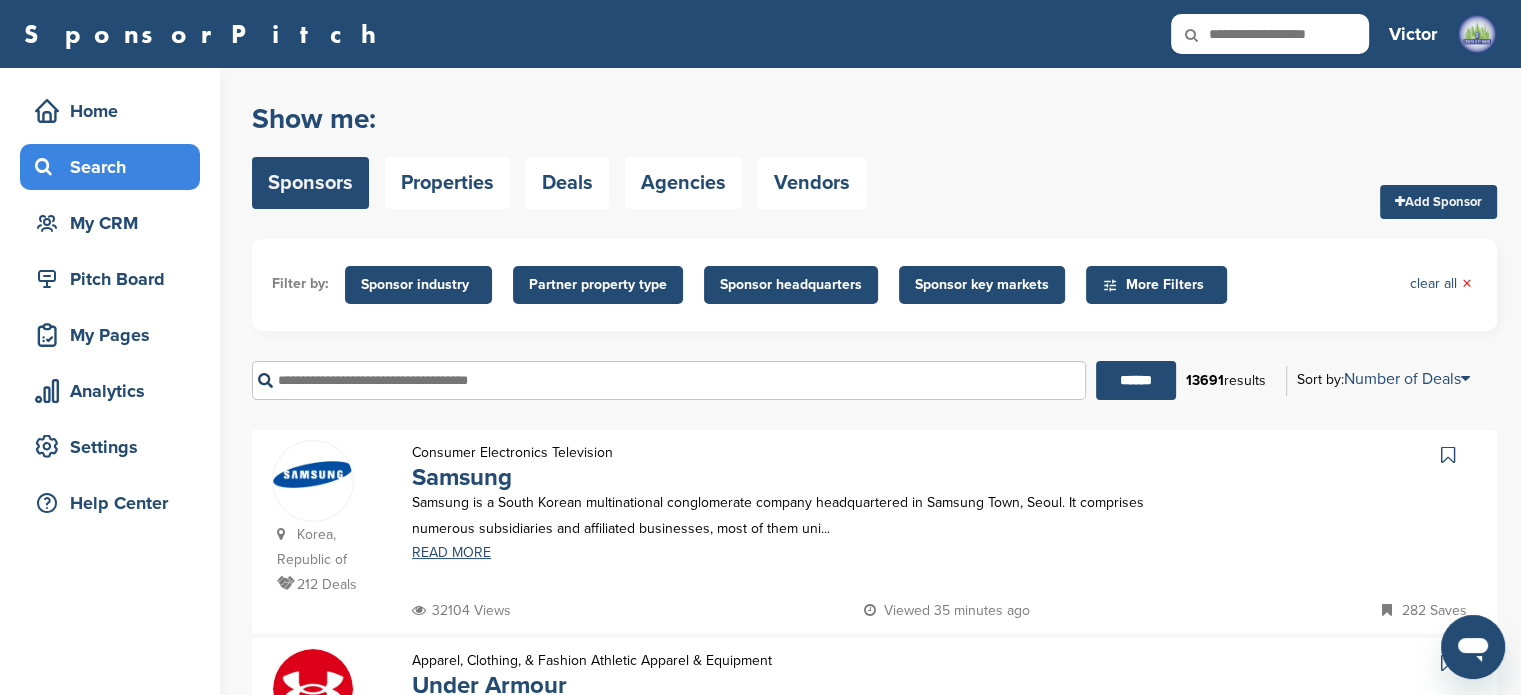 click at bounding box center [669, 380] 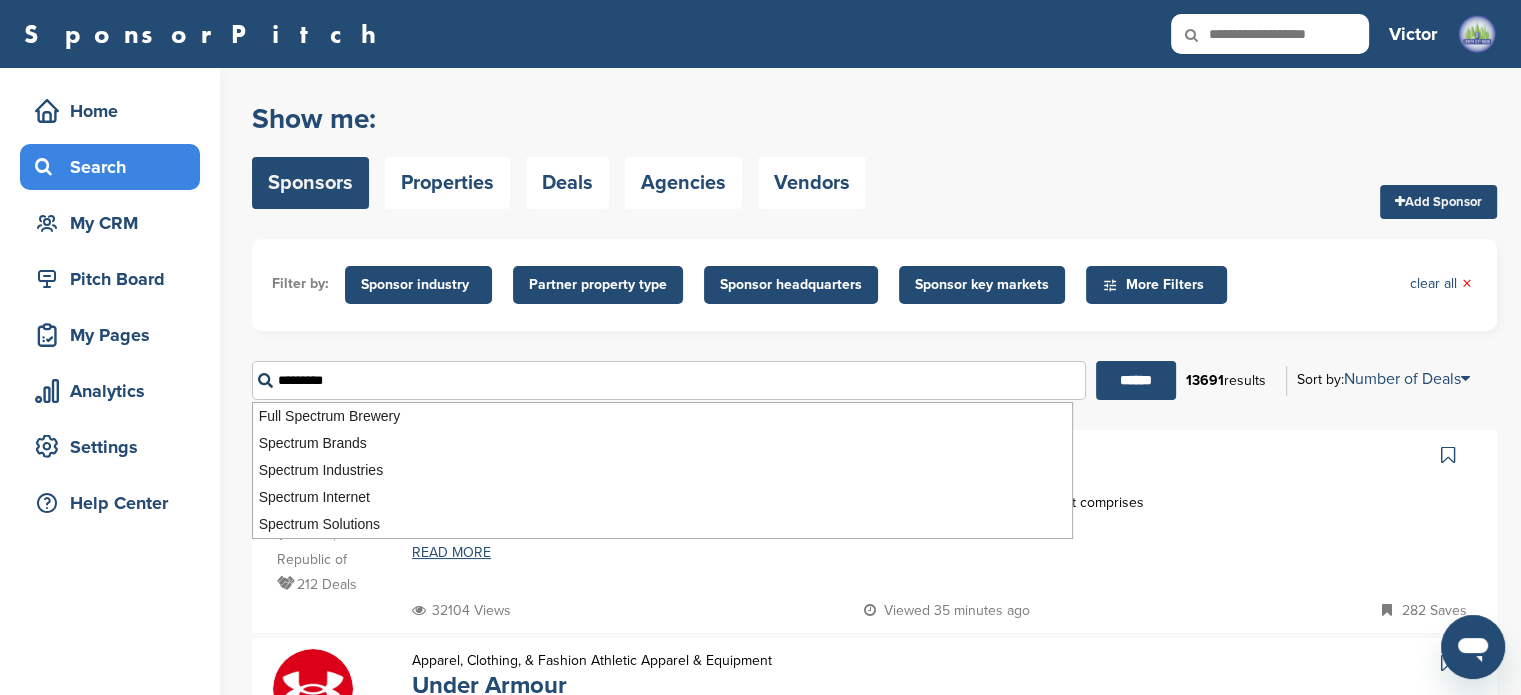 type on "********" 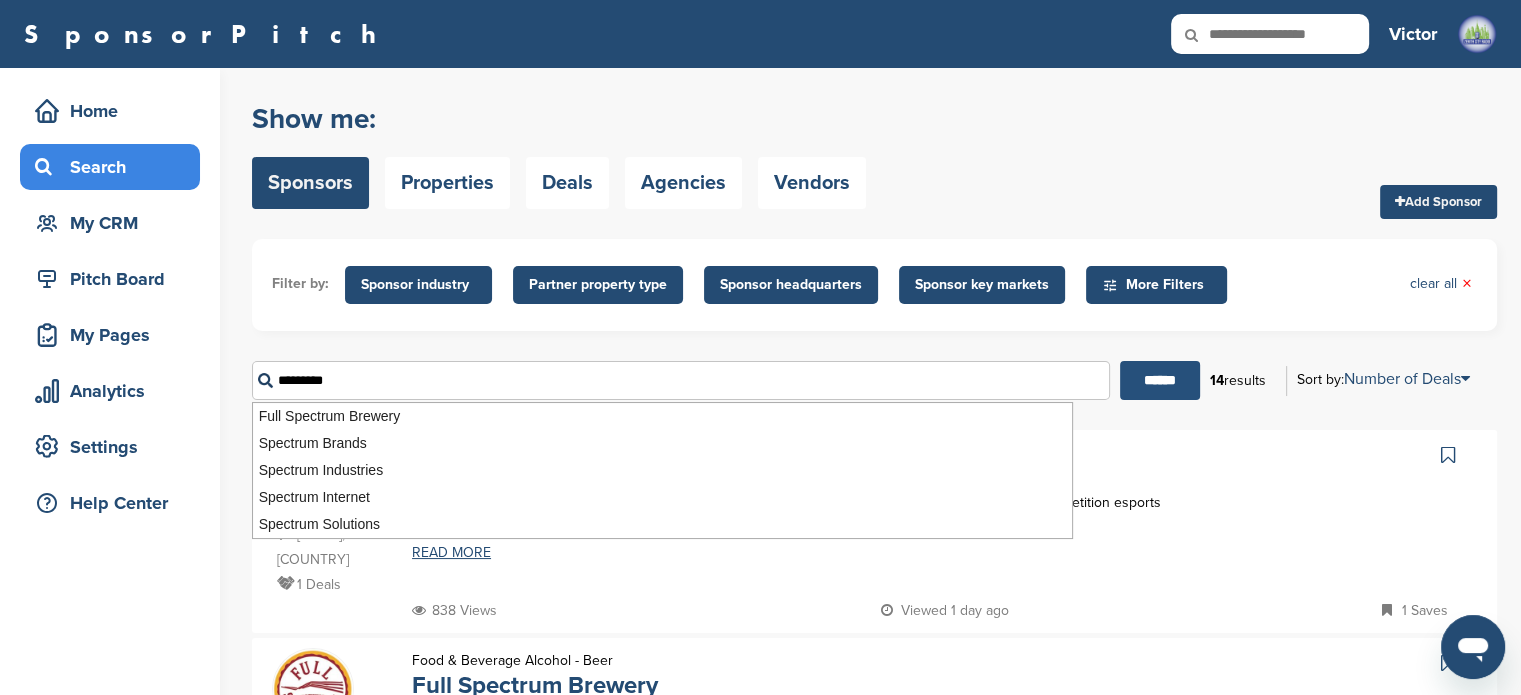 click on "******" at bounding box center [1160, 380] 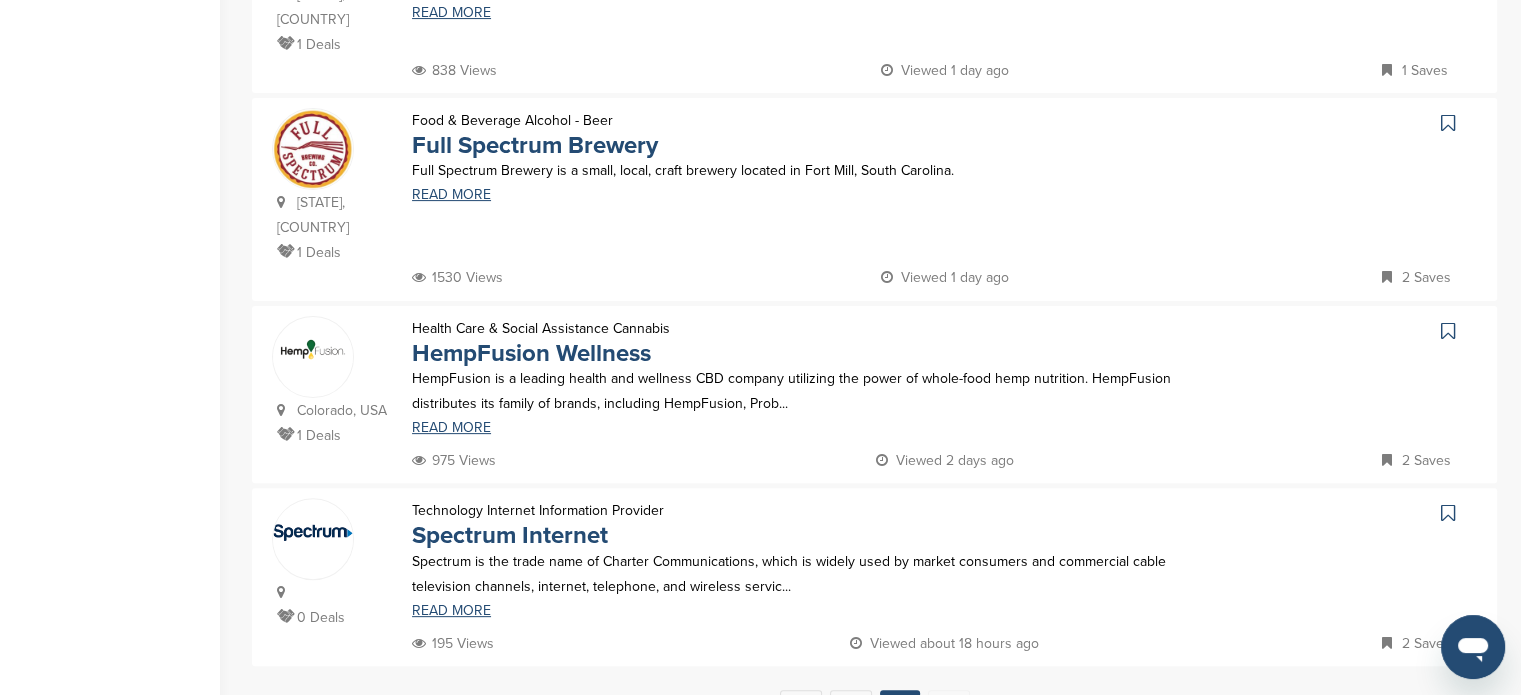 scroll, scrollTop: 604, scrollLeft: 0, axis: vertical 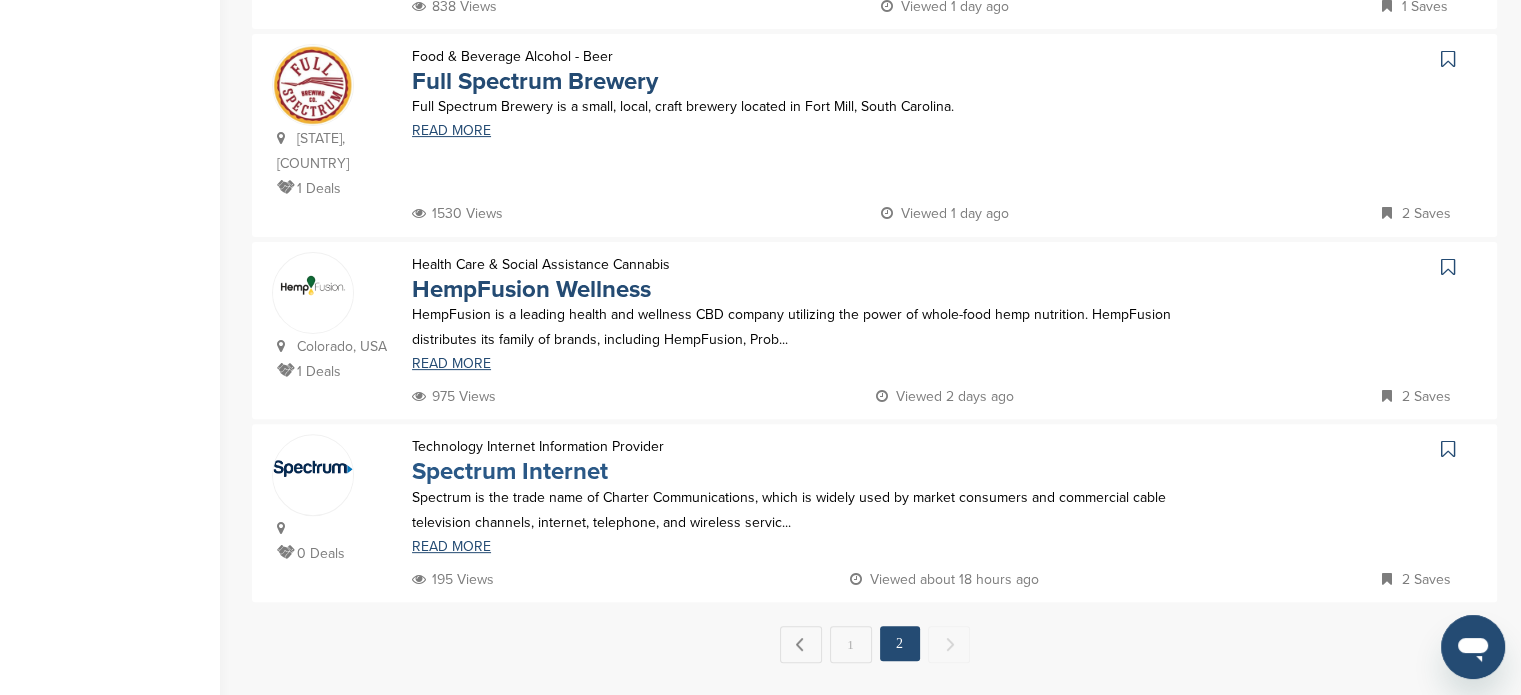 click on "Spectrum Internet" at bounding box center (510, 471) 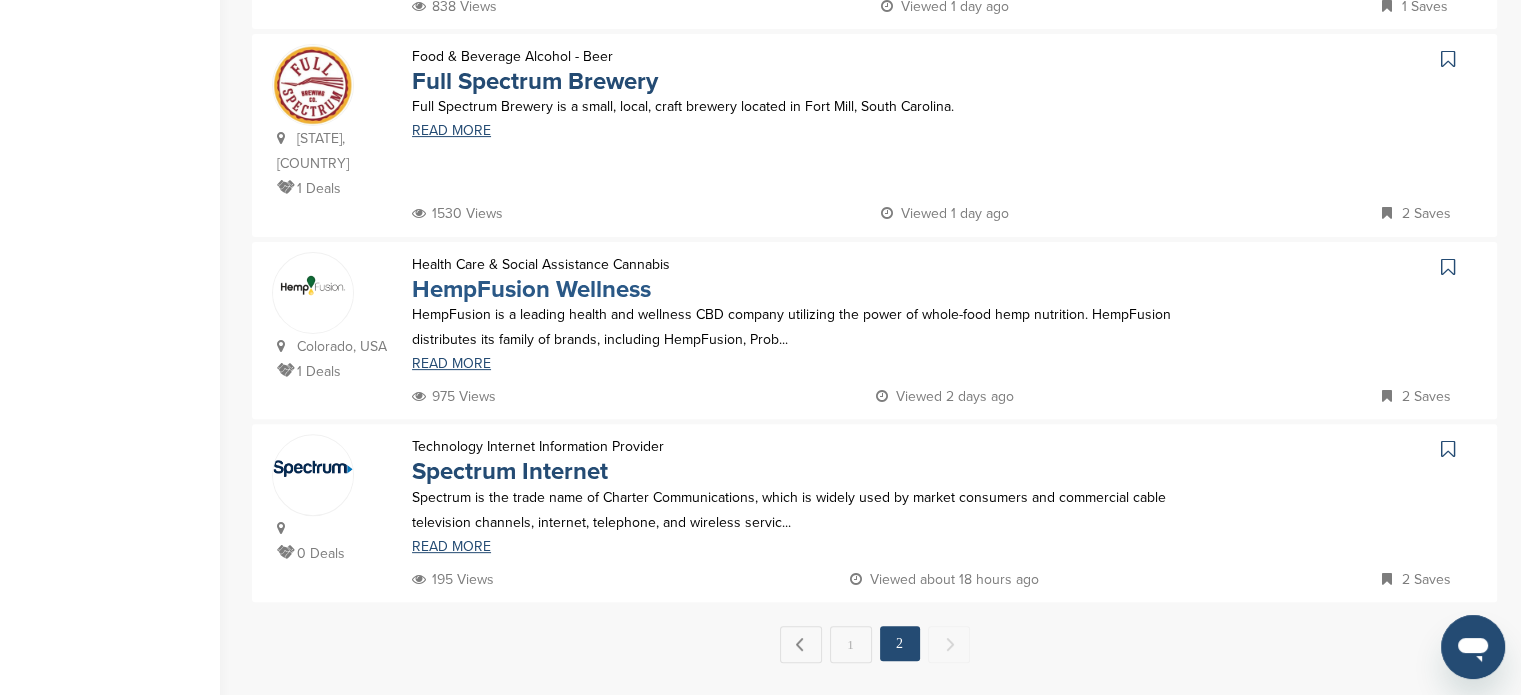 click on "HempFusion Wellness" at bounding box center (531, 289) 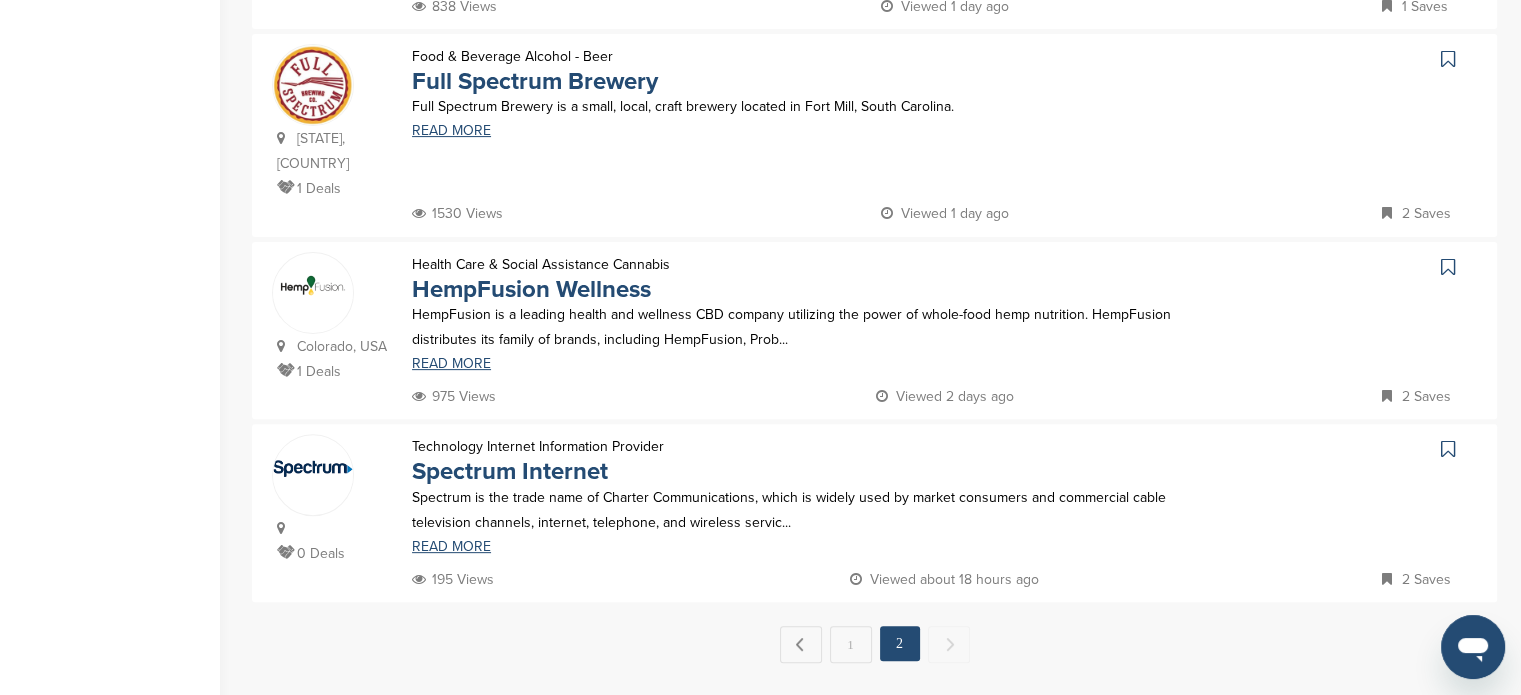 scroll, scrollTop: 0, scrollLeft: 0, axis: both 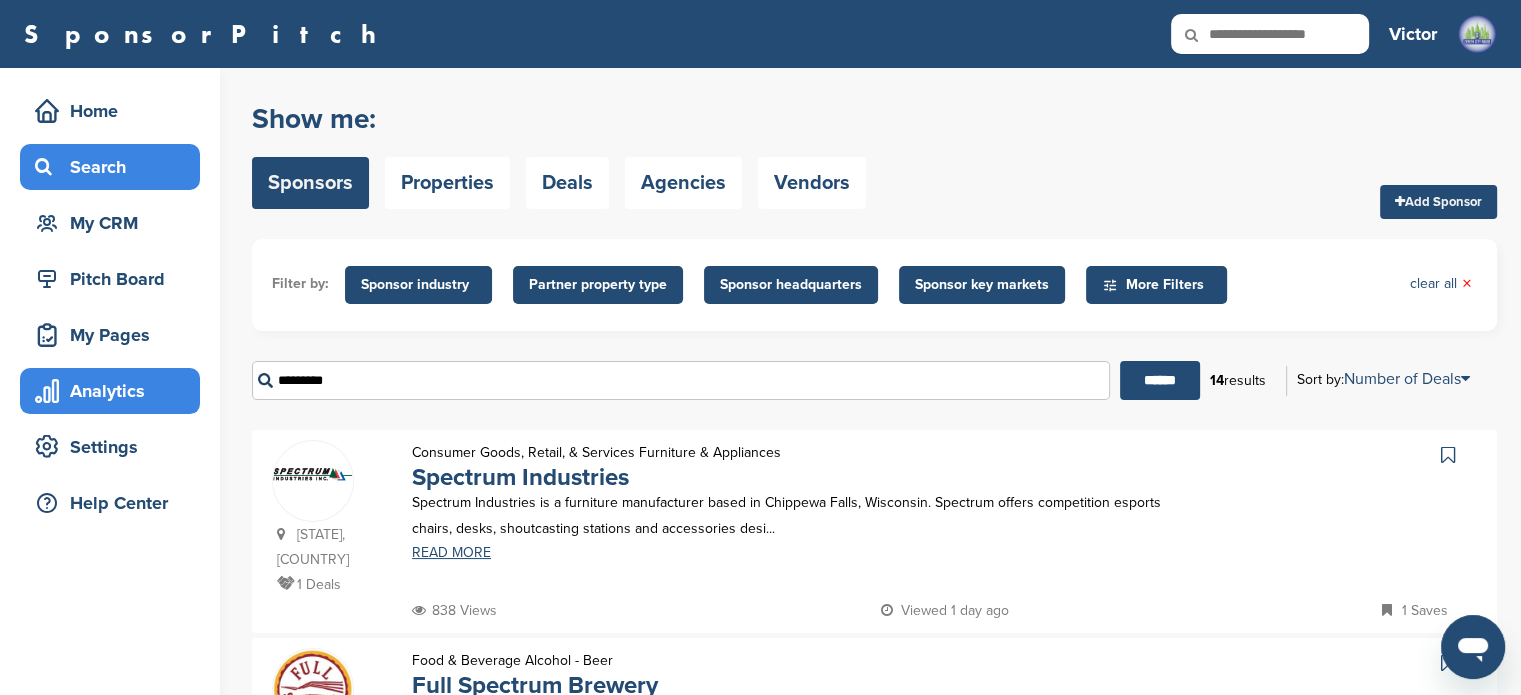 drag, startPoint x: 419, startPoint y: 399, endPoint x: 168, endPoint y: 387, distance: 251.28668 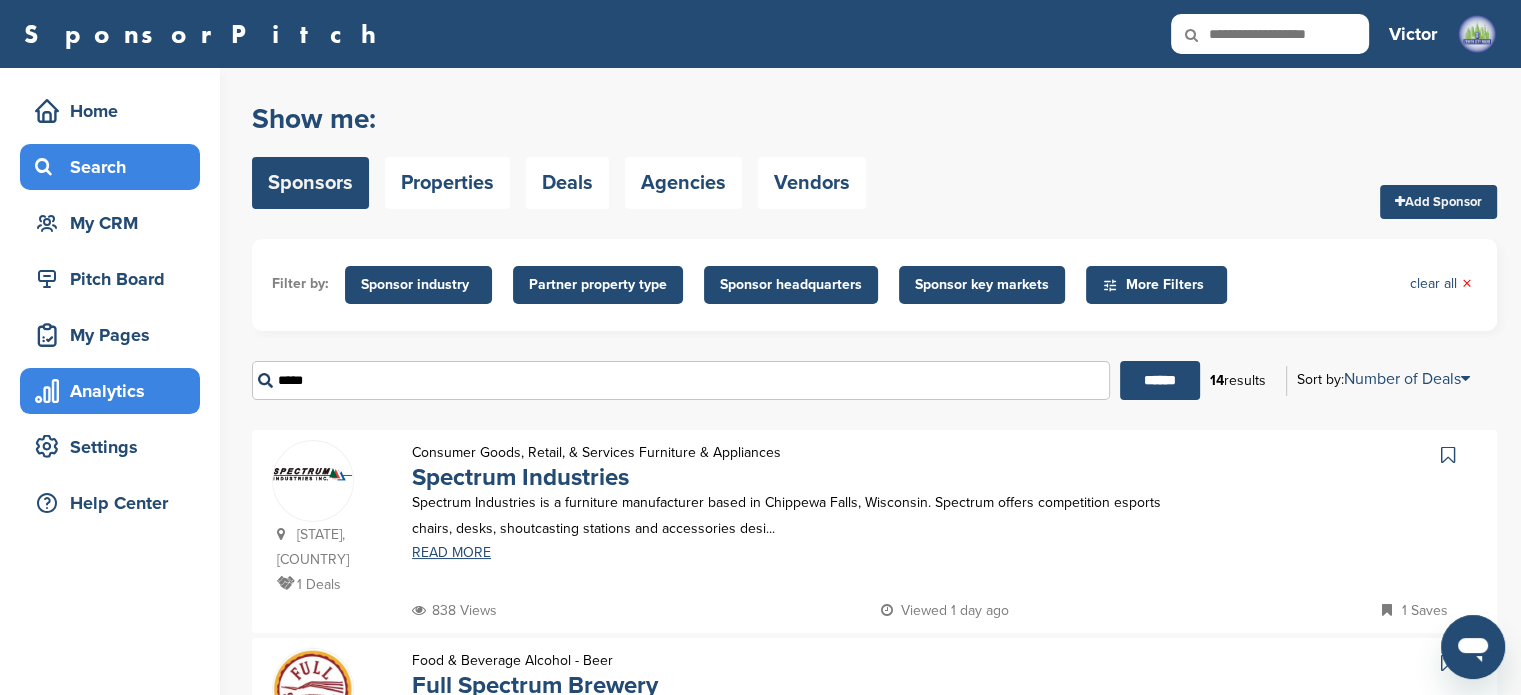 click on "******" at bounding box center [1160, 380] 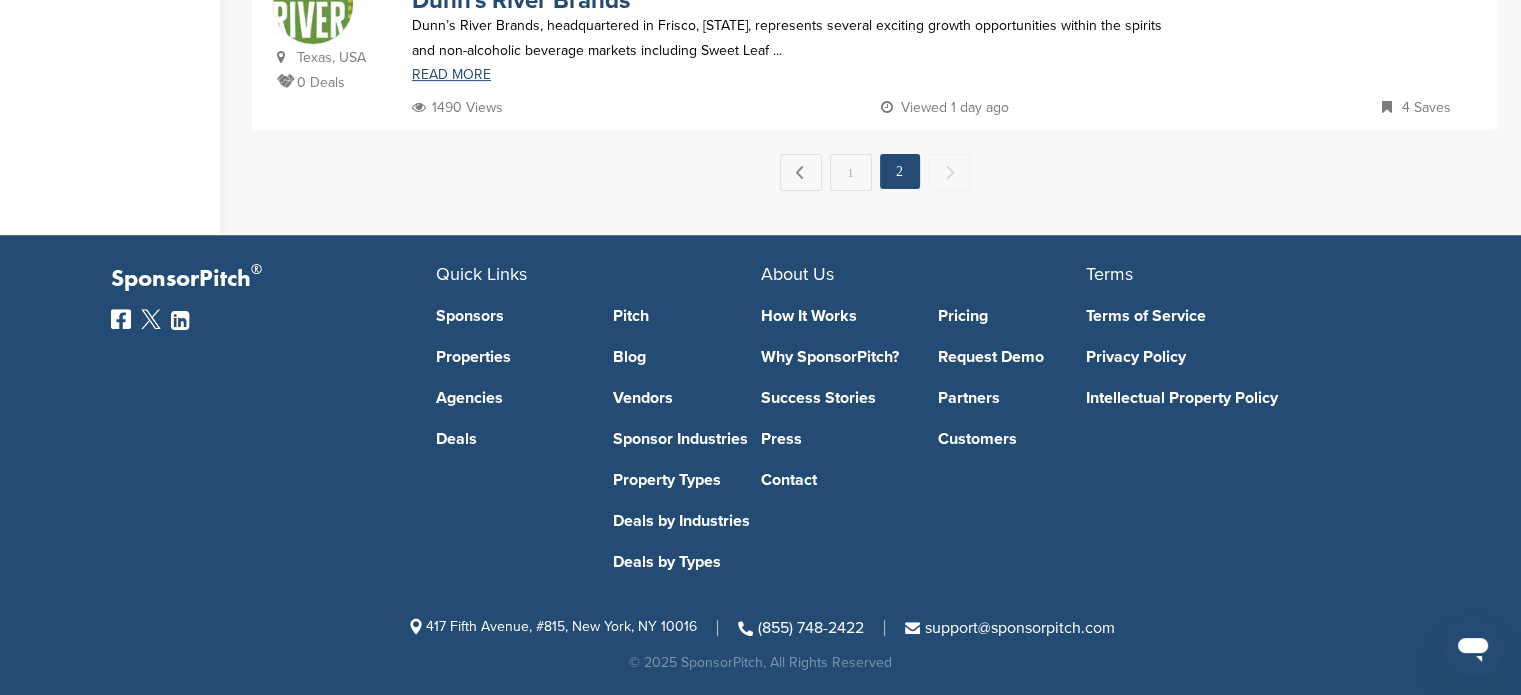 scroll, scrollTop: 0, scrollLeft: 0, axis: both 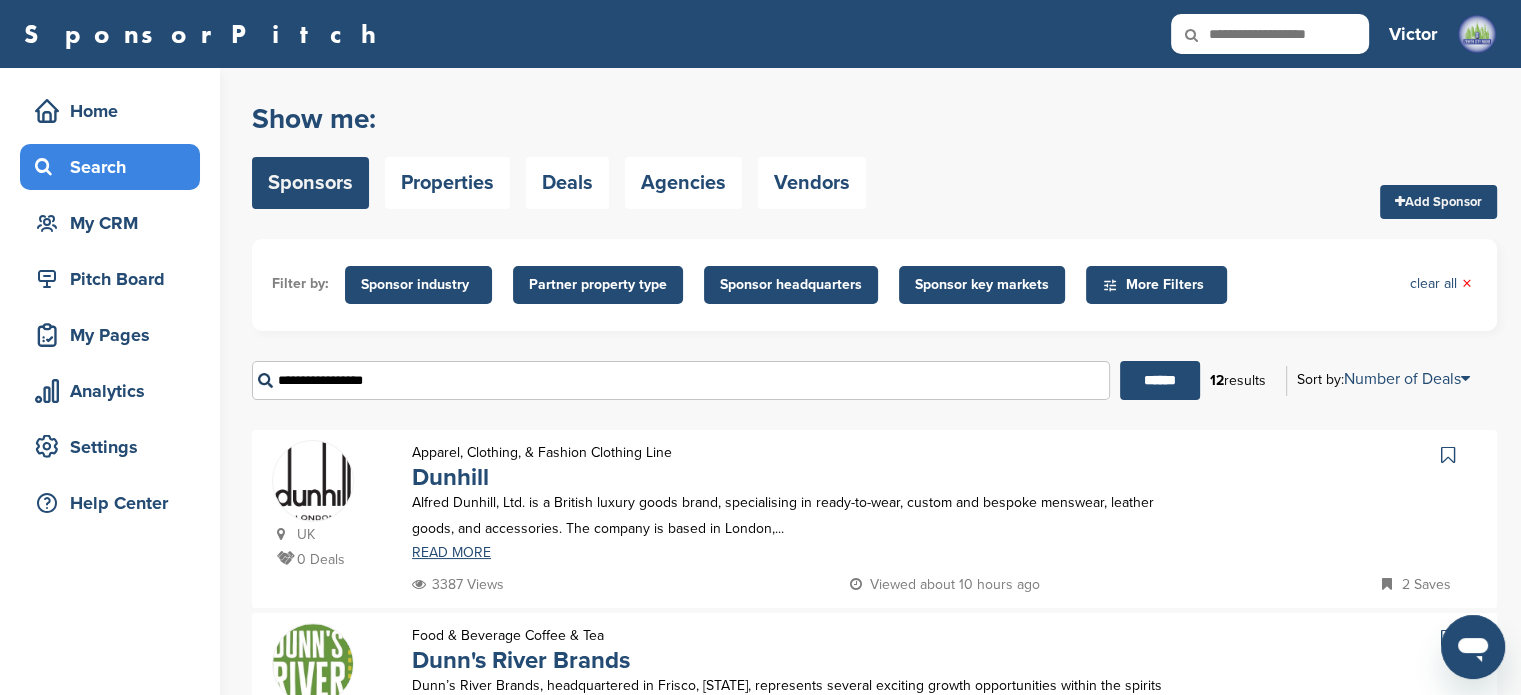 click on "******" at bounding box center (1160, 380) 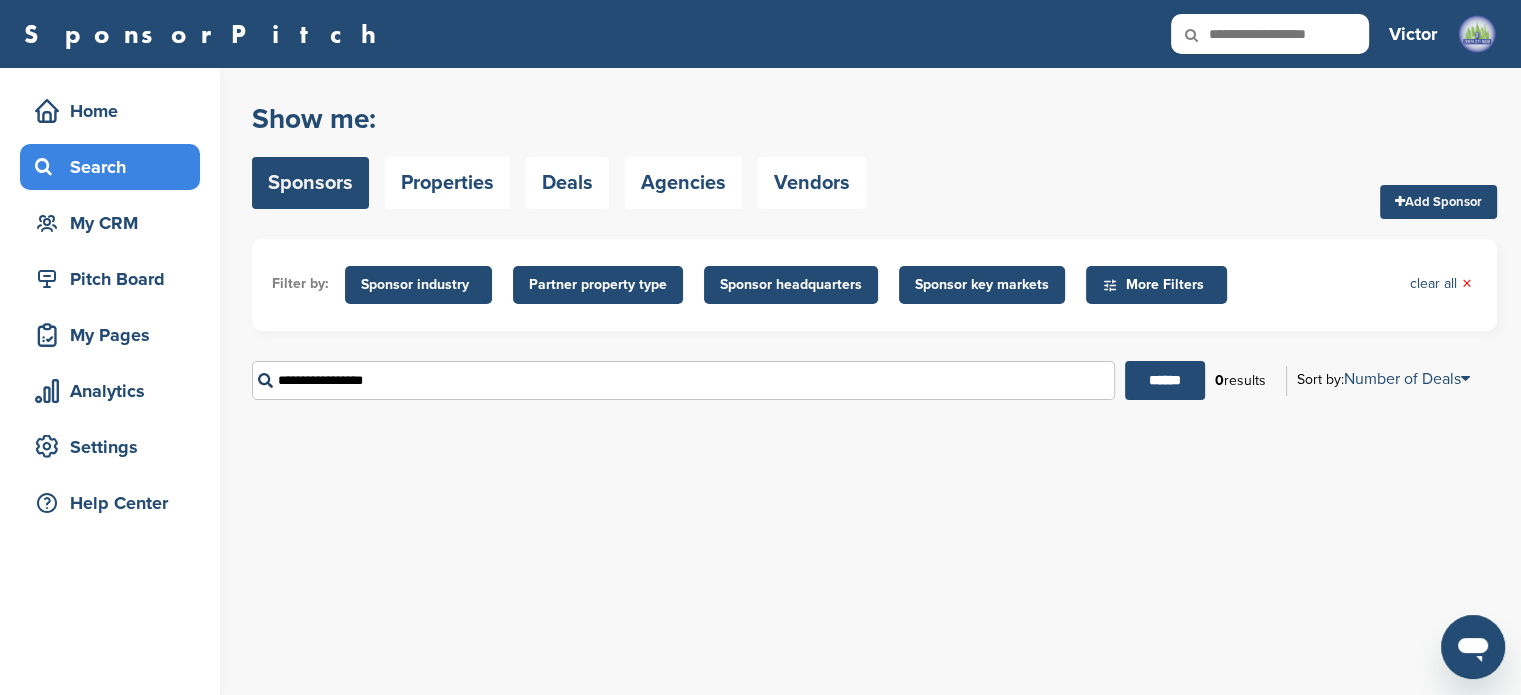 drag, startPoint x: 581, startPoint y: 371, endPoint x: 207, endPoint y: 371, distance: 374 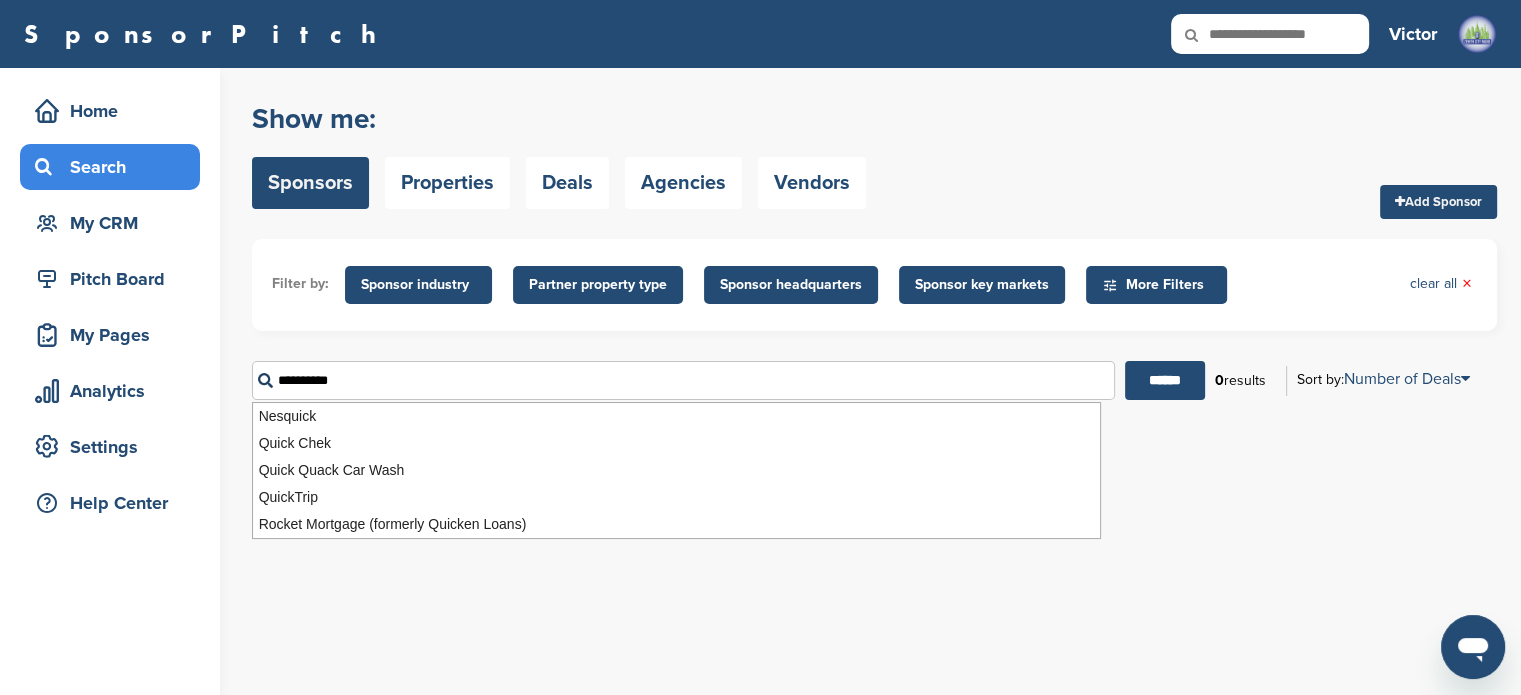 type on "**********" 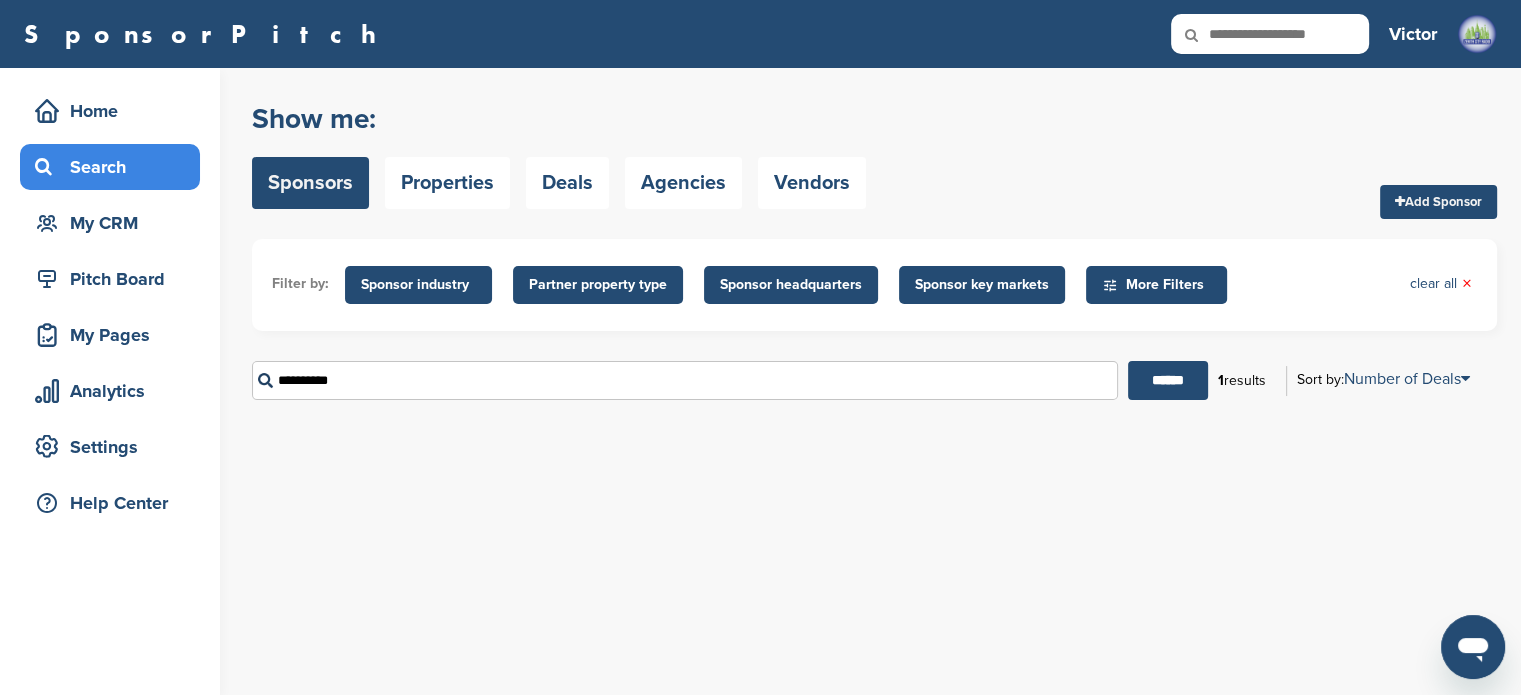 drag, startPoint x: 368, startPoint y: 379, endPoint x: 260, endPoint y: 407, distance: 111.5706 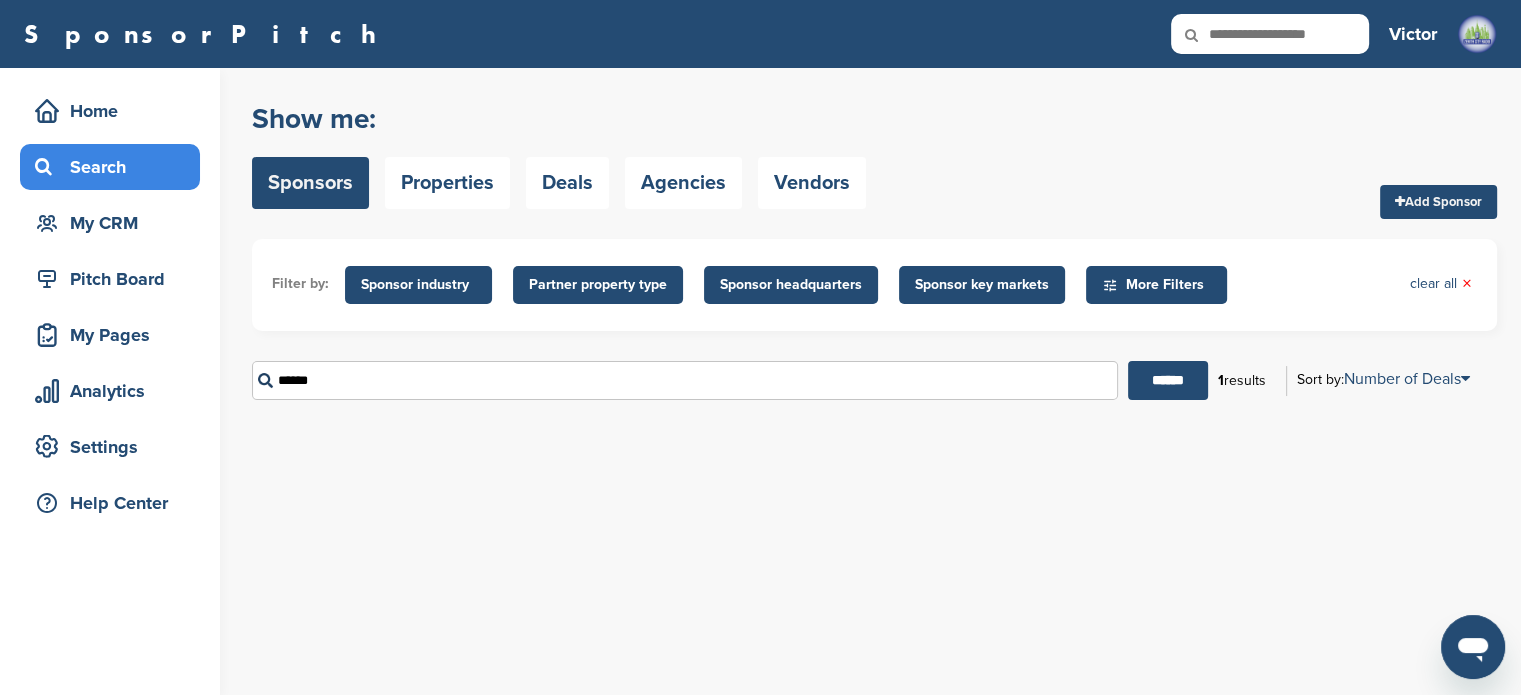 click on "******" at bounding box center (1168, 380) 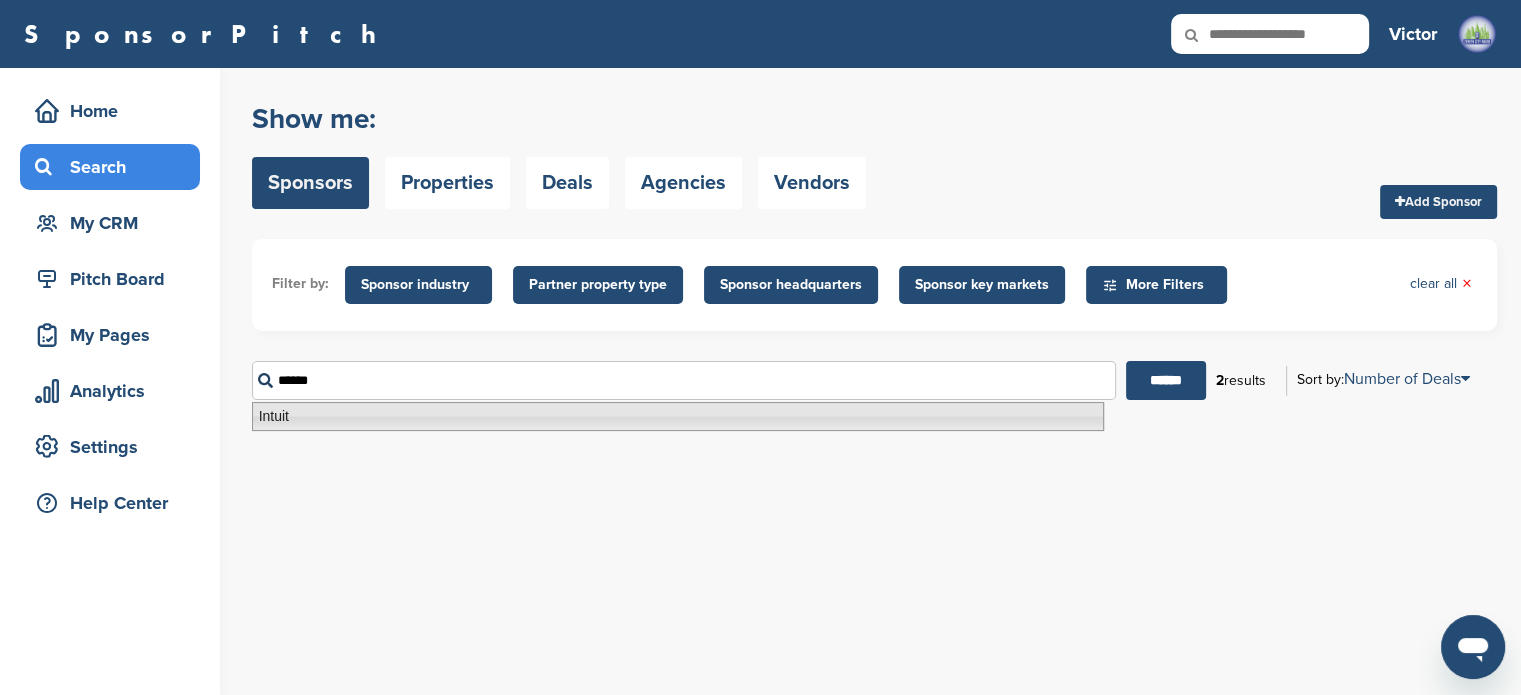 click on "******" at bounding box center (684, 380) 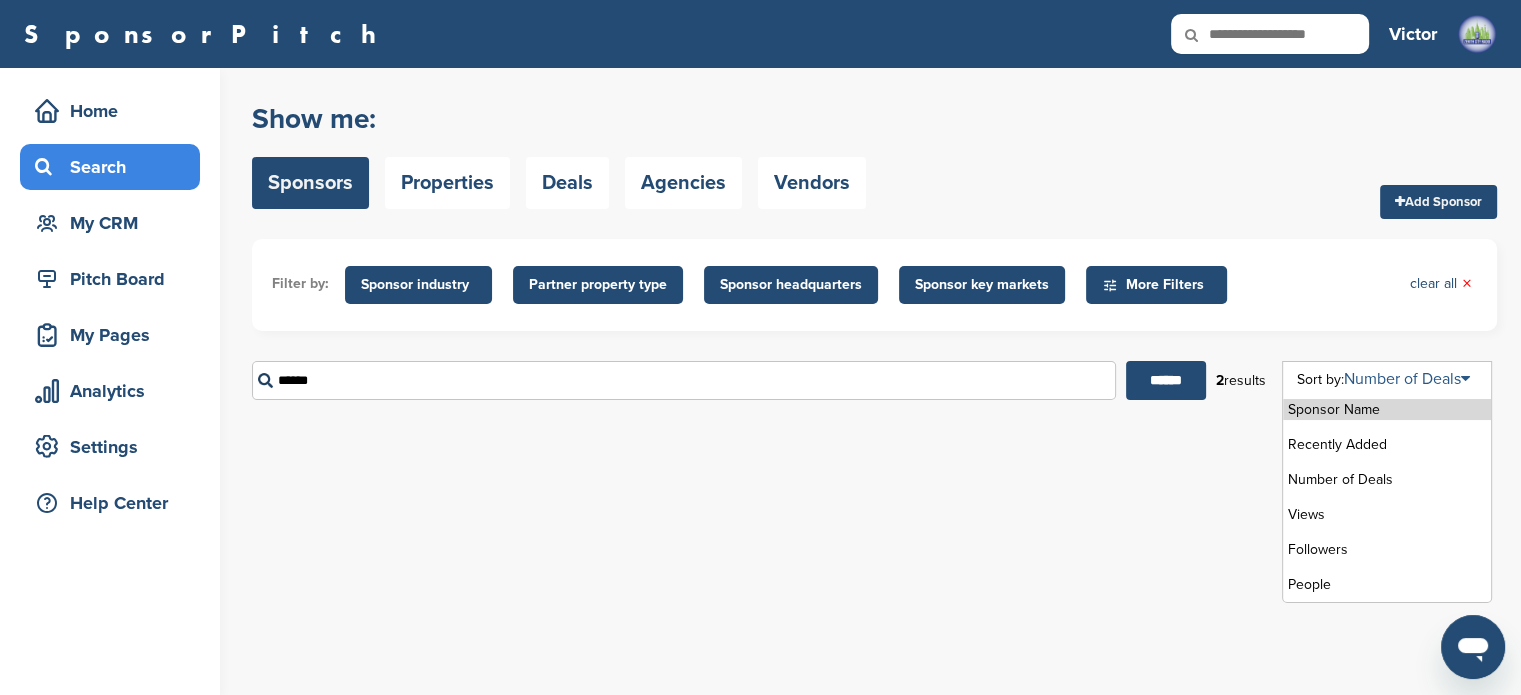 click on "Number of Deals" at bounding box center [1407, 379] 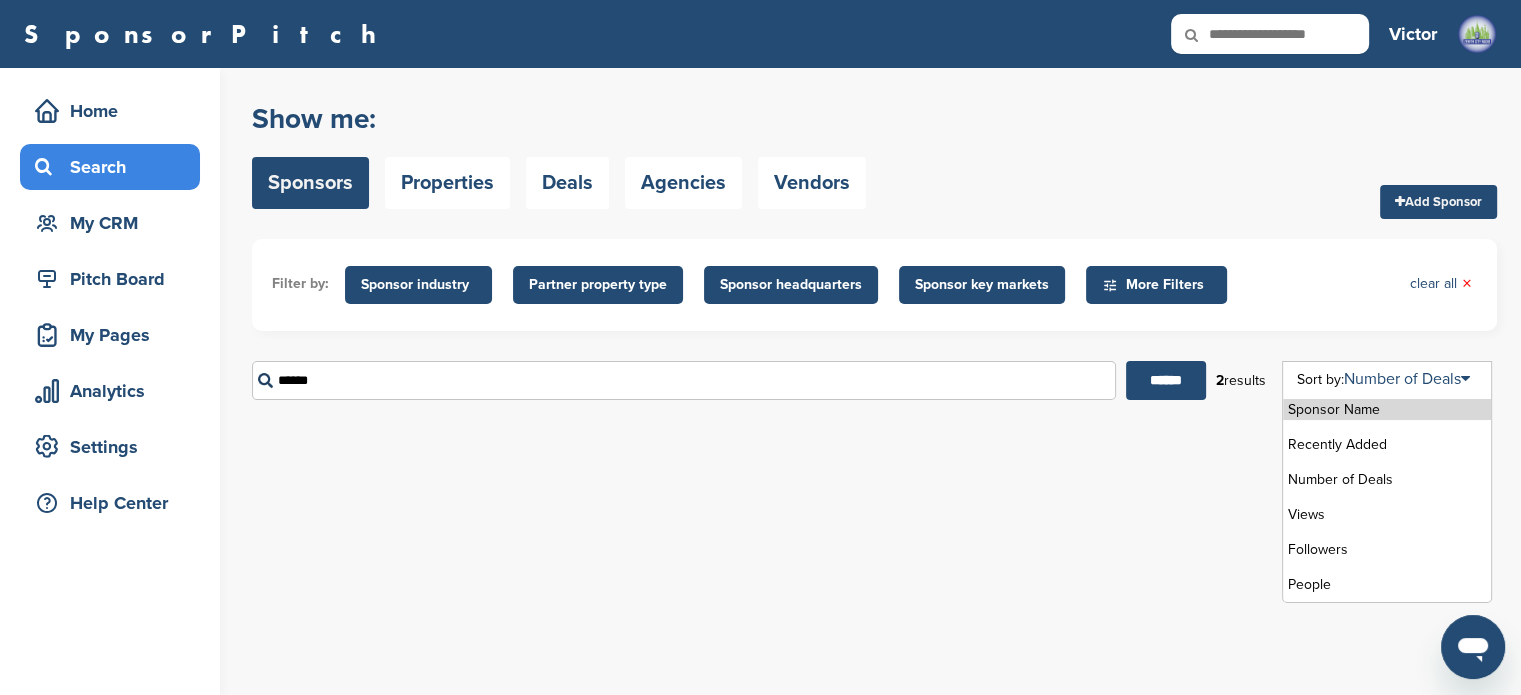 click on "Sponsor Name" at bounding box center [1387, 409] 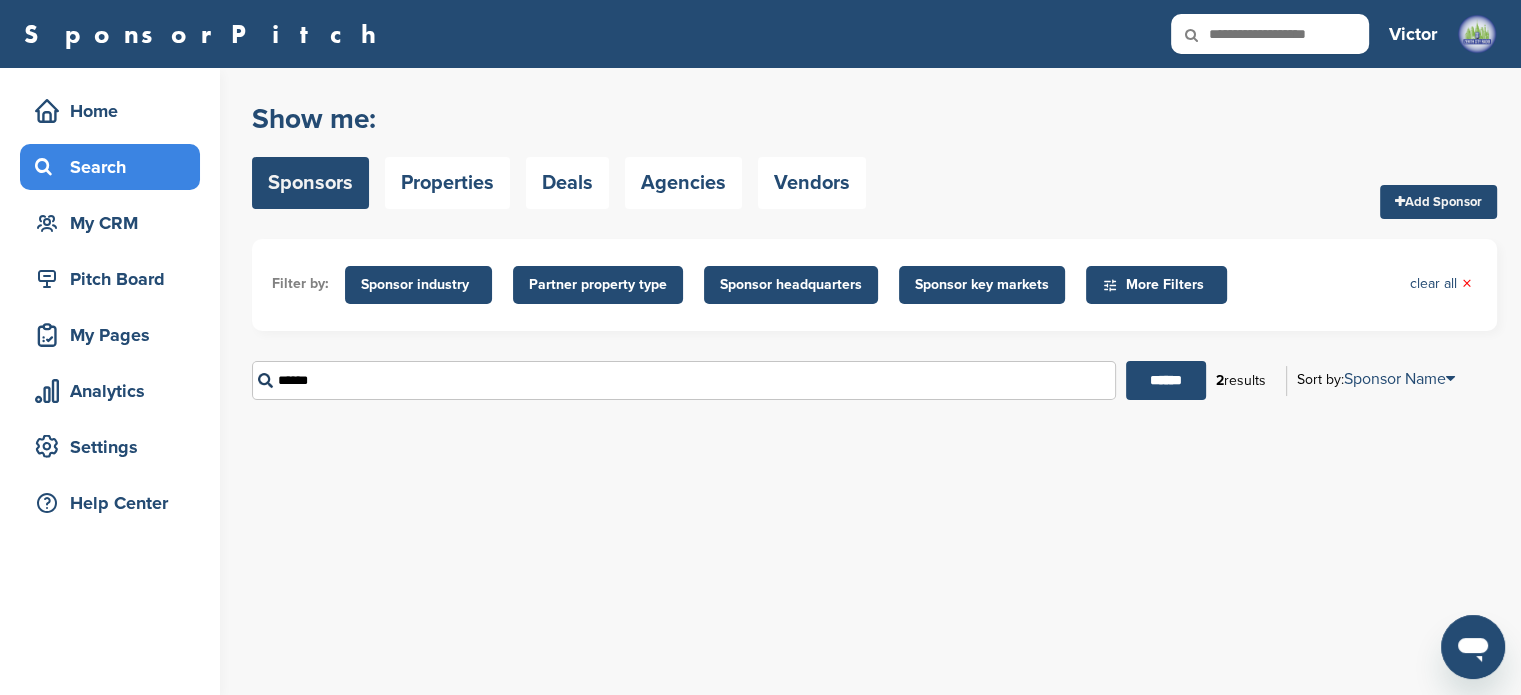 click on "******" at bounding box center [684, 380] 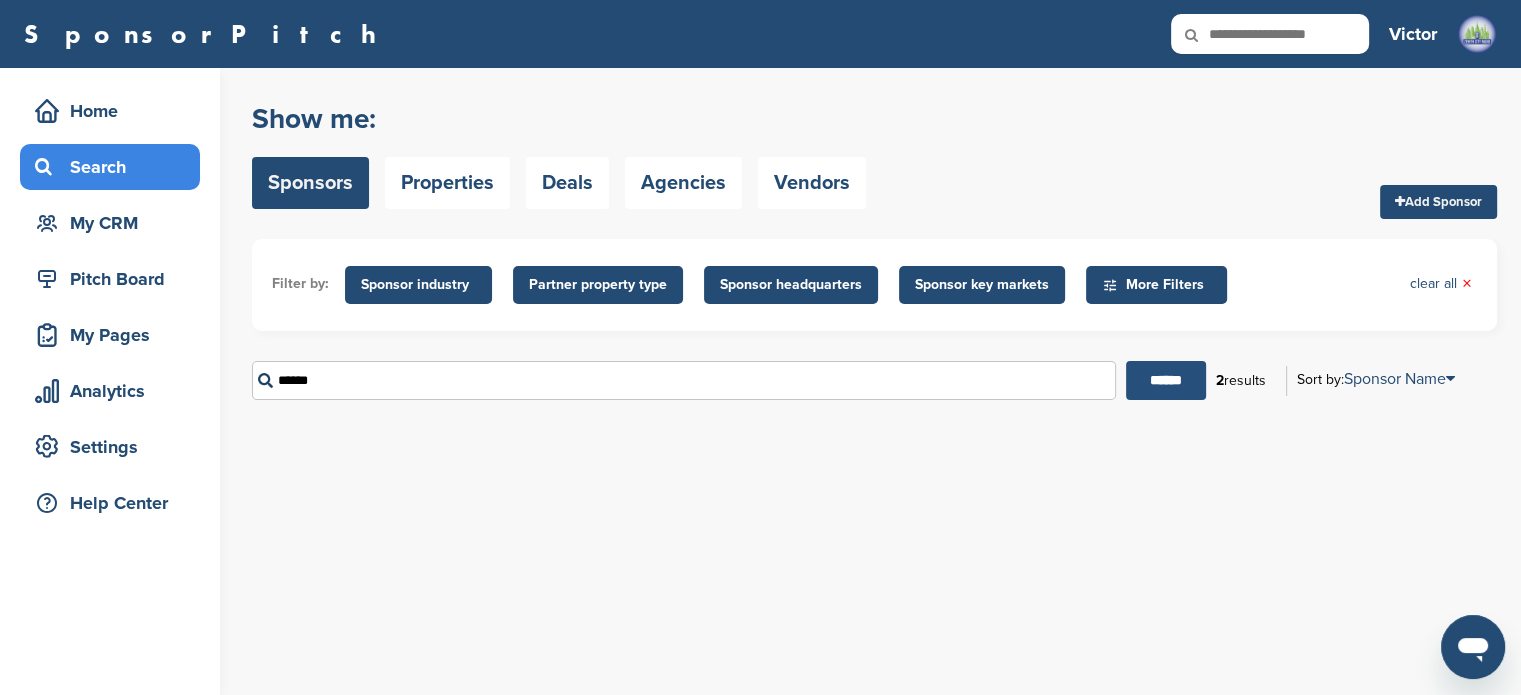 click on "******" at bounding box center (1166, 380) 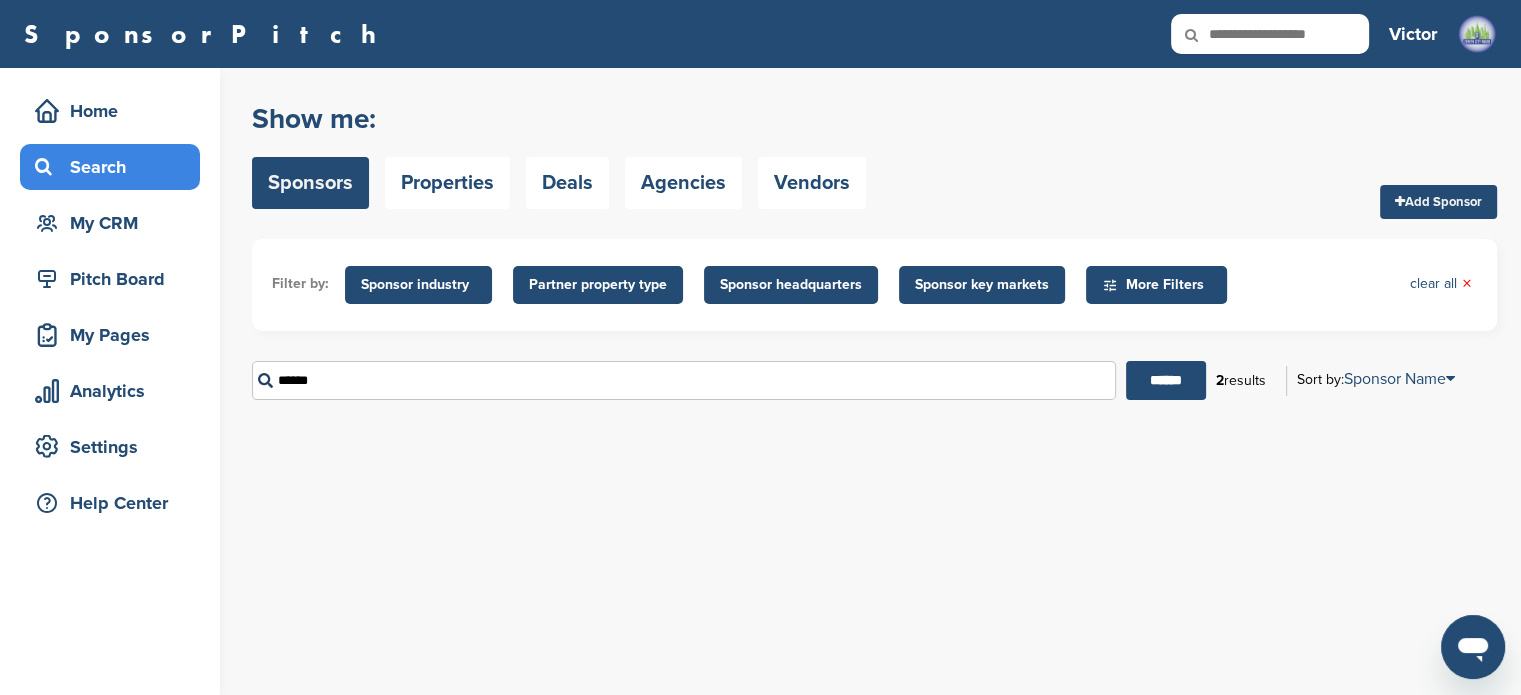 click on "******" at bounding box center [684, 380] 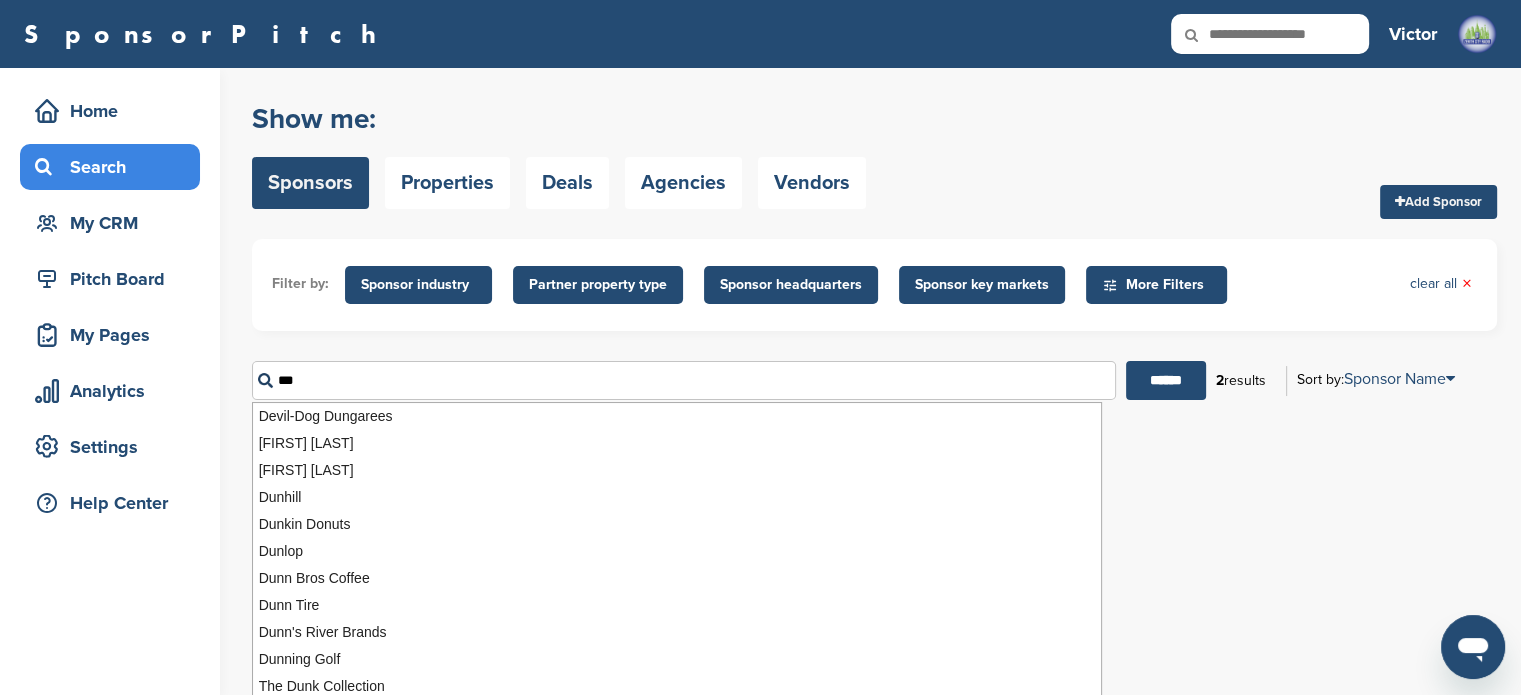 click on "******" at bounding box center [1166, 380] 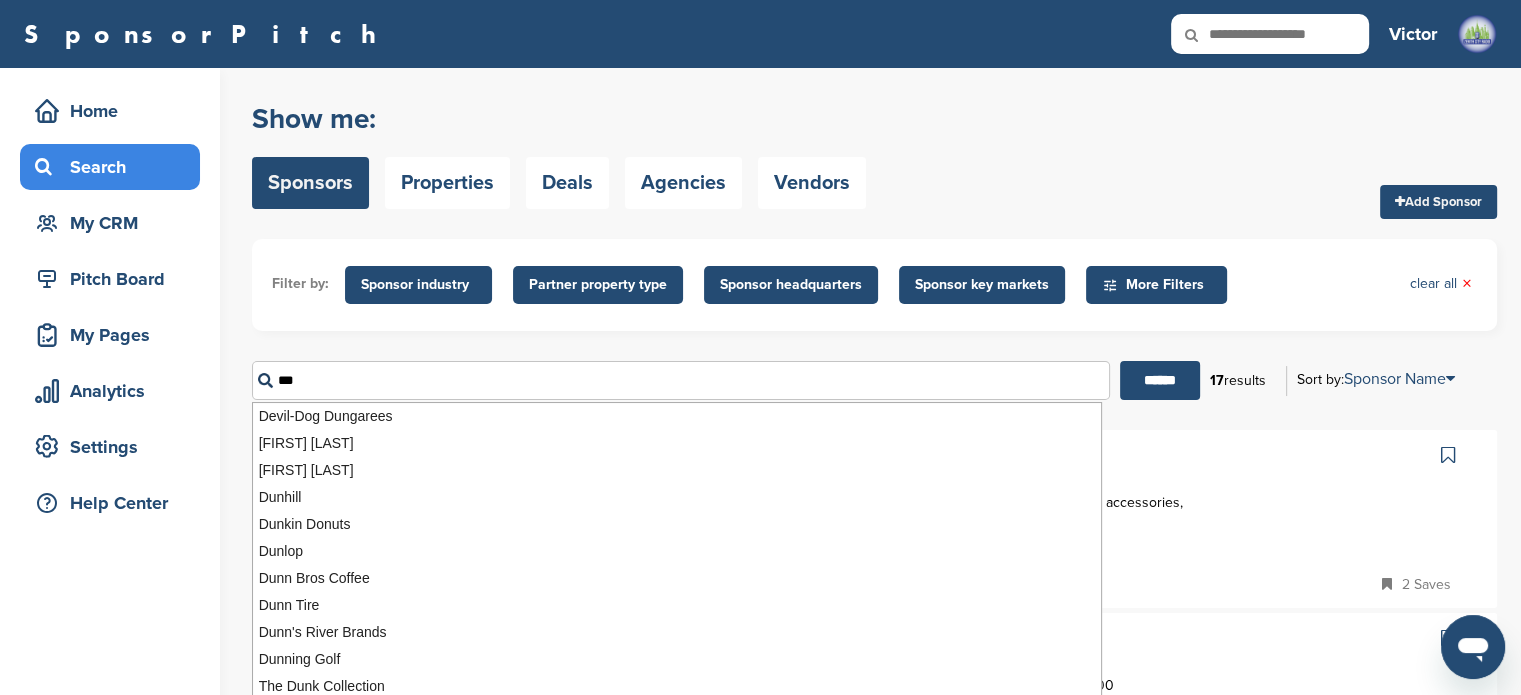 click on "******" at bounding box center (1160, 380) 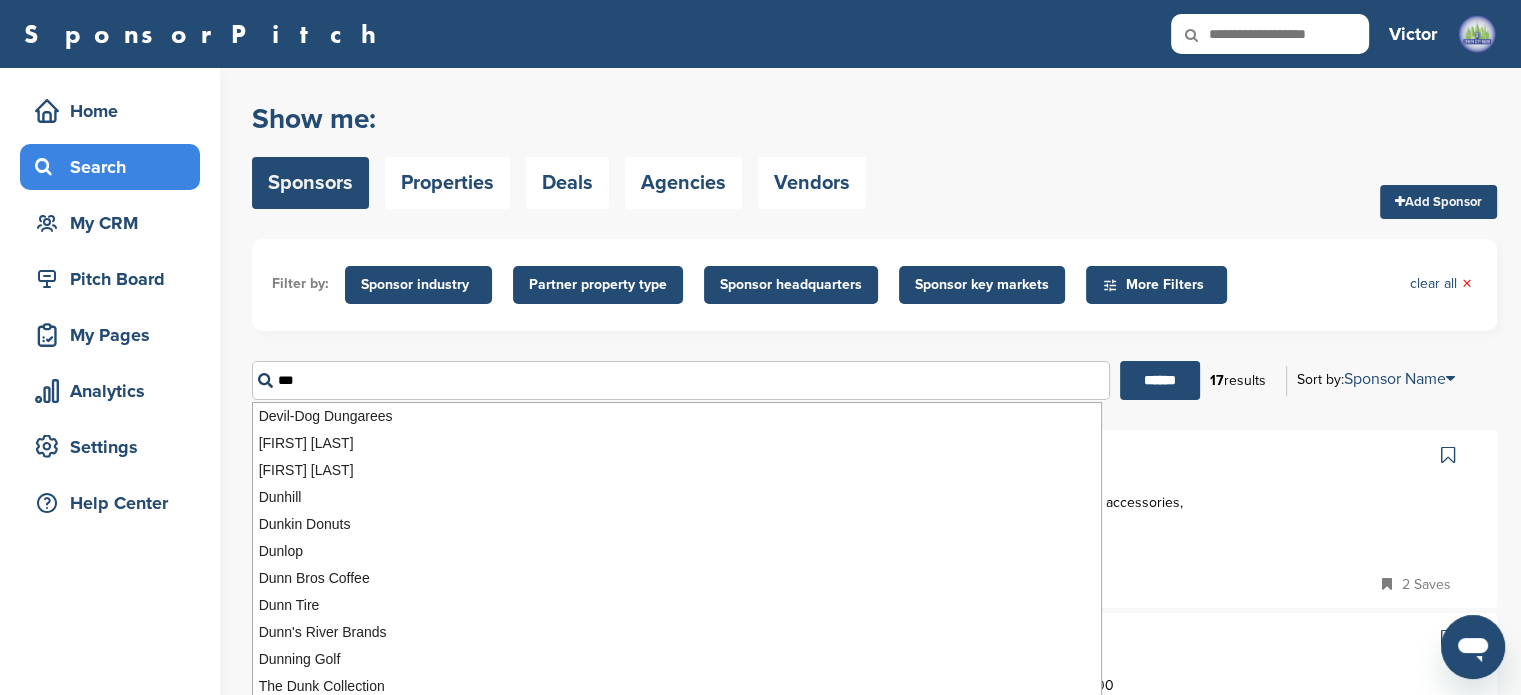 type on "***" 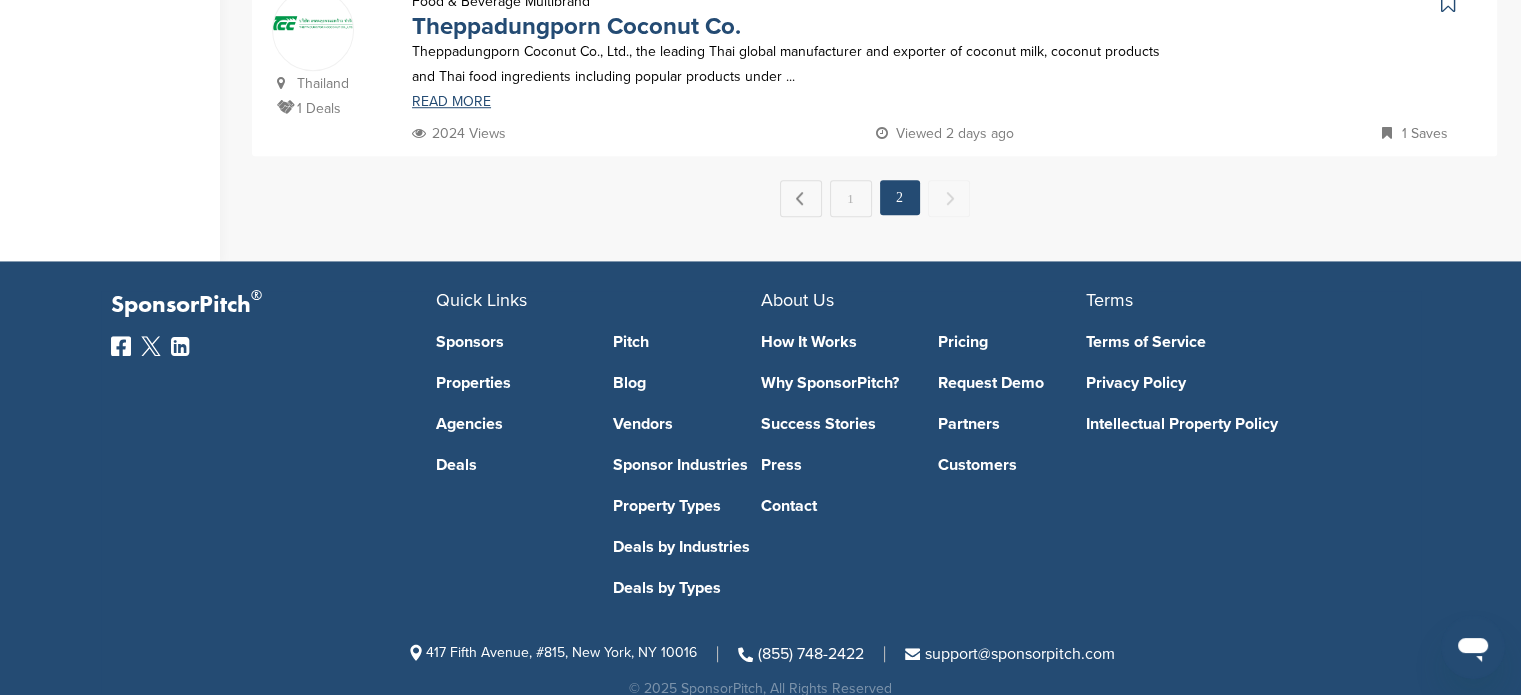 scroll, scrollTop: 0, scrollLeft: 0, axis: both 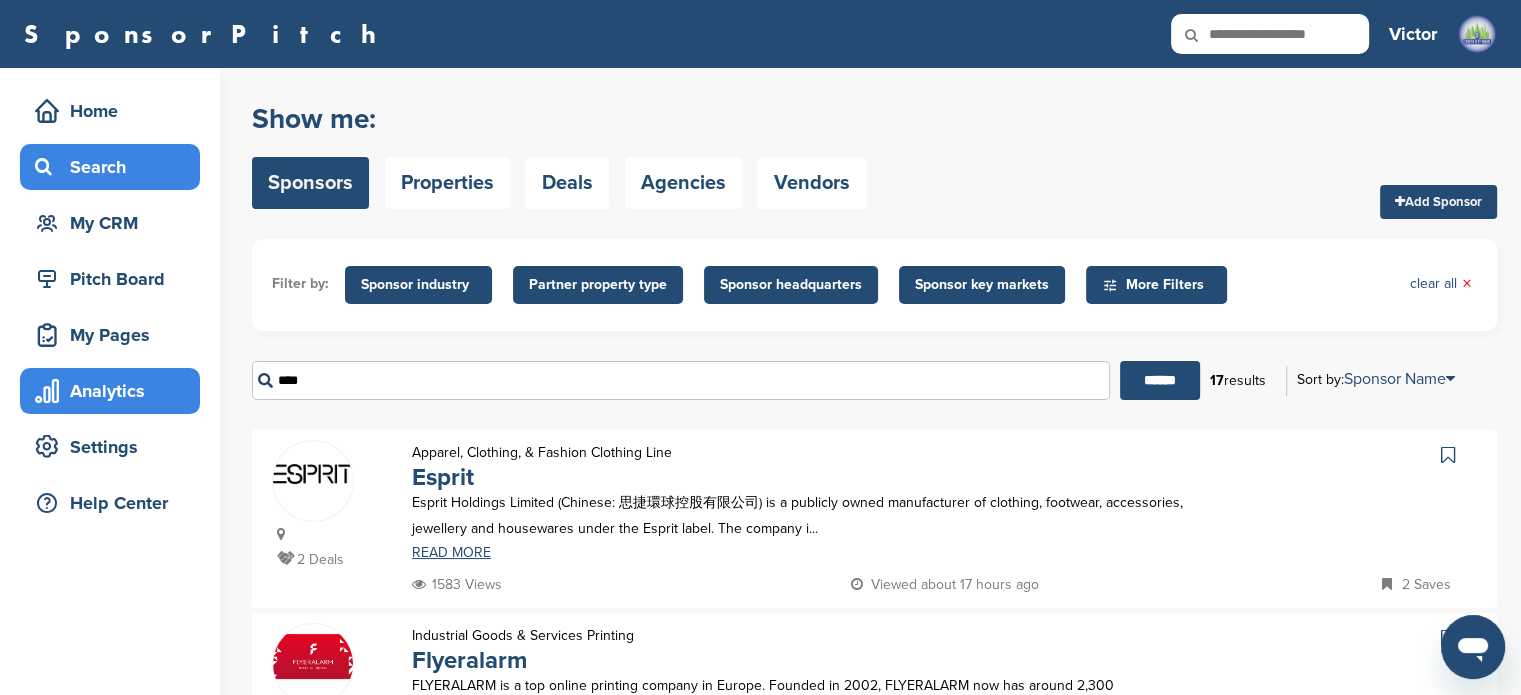 drag, startPoint x: 708, startPoint y: 378, endPoint x: 132, endPoint y: 378, distance: 576 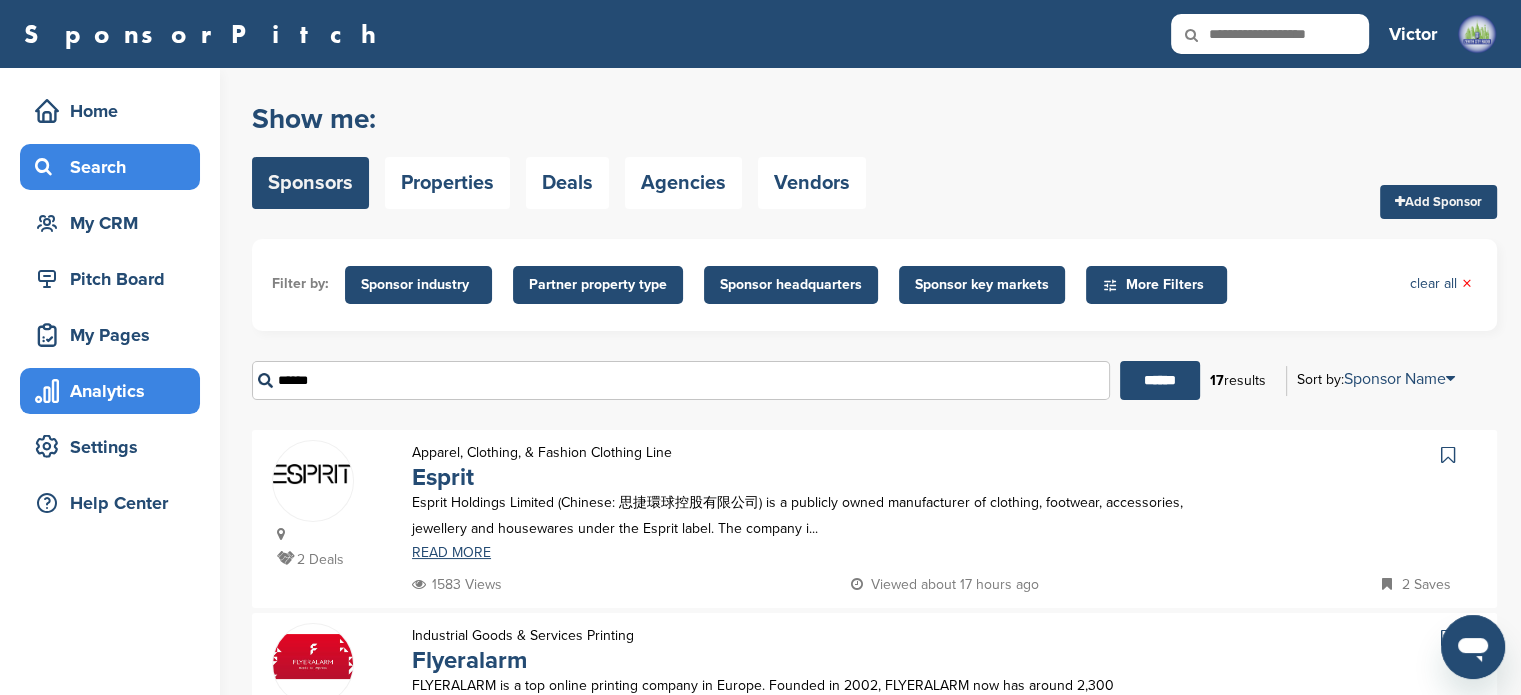 click on "******" at bounding box center (1160, 380) 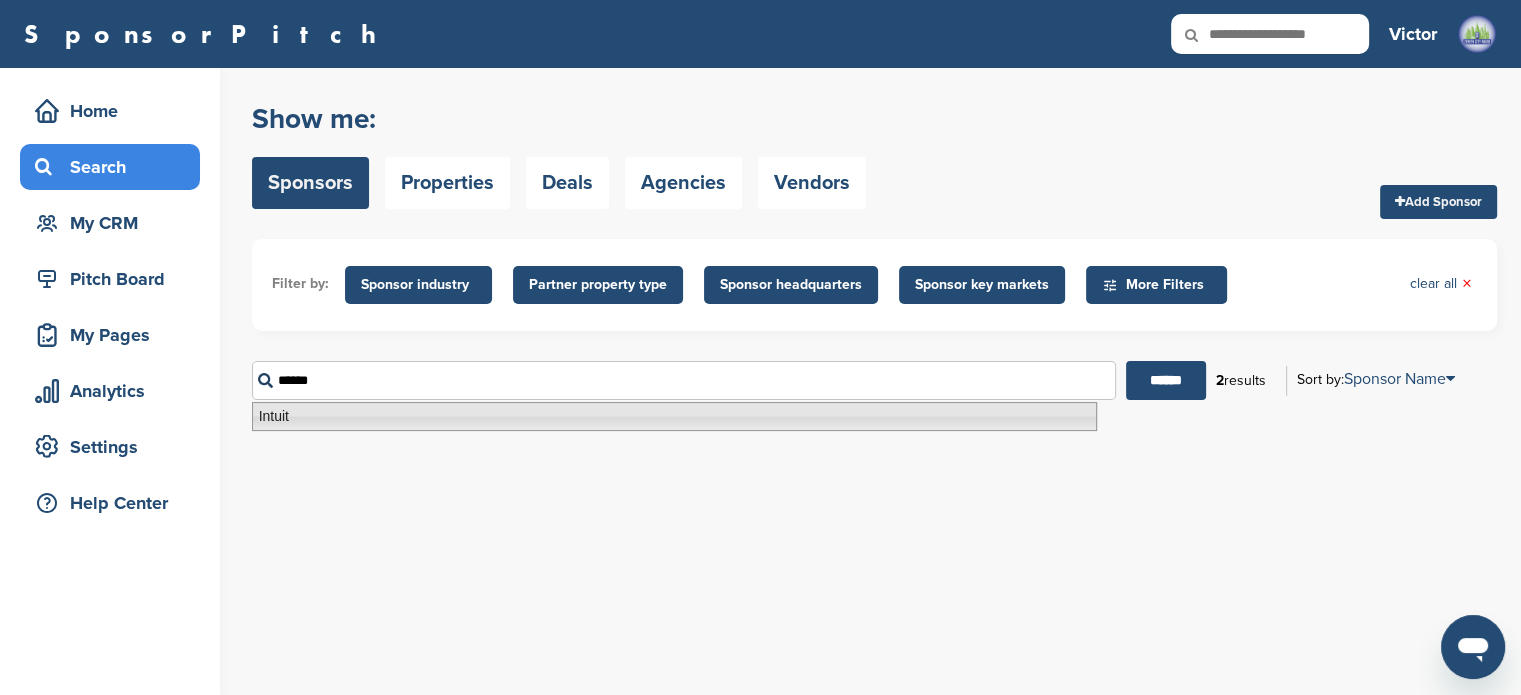 click on "Intuit" at bounding box center (674, 416) 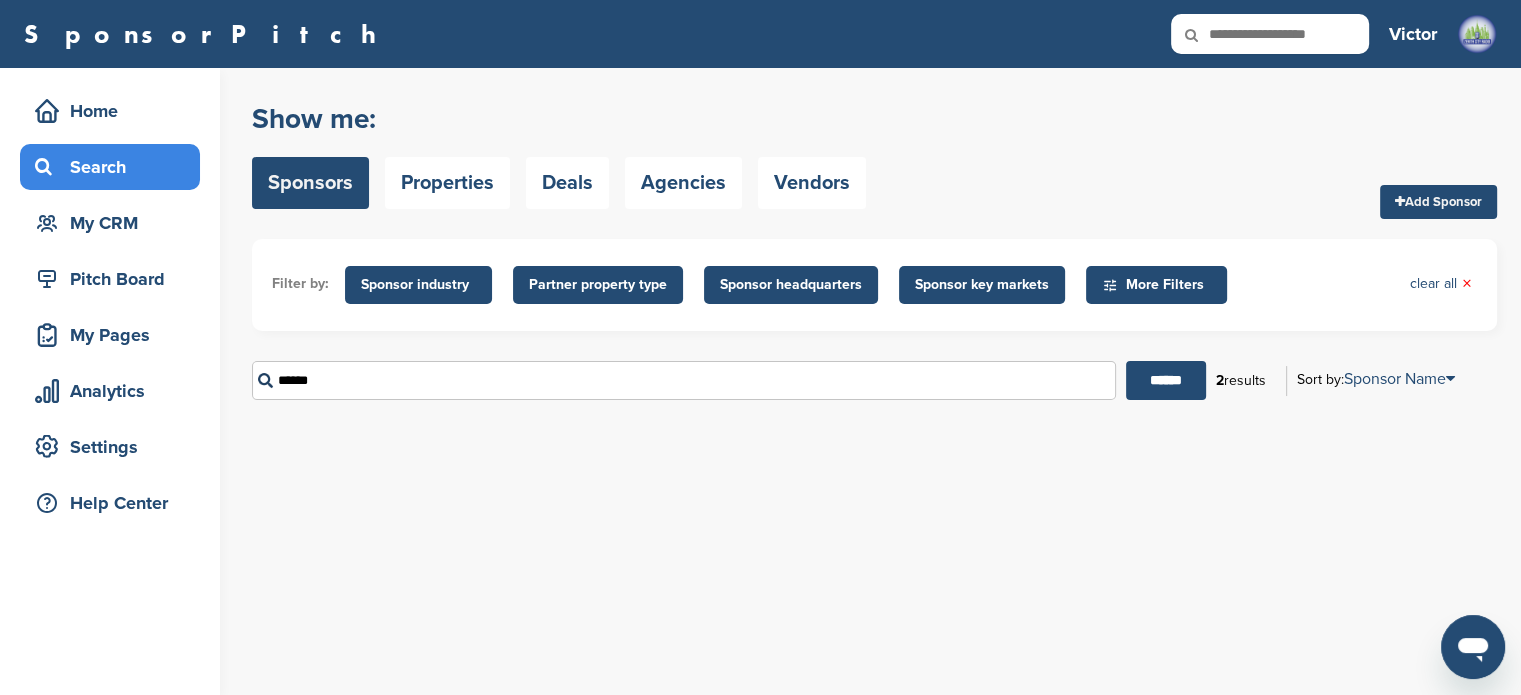 click on "2
results" at bounding box center (1241, 381) 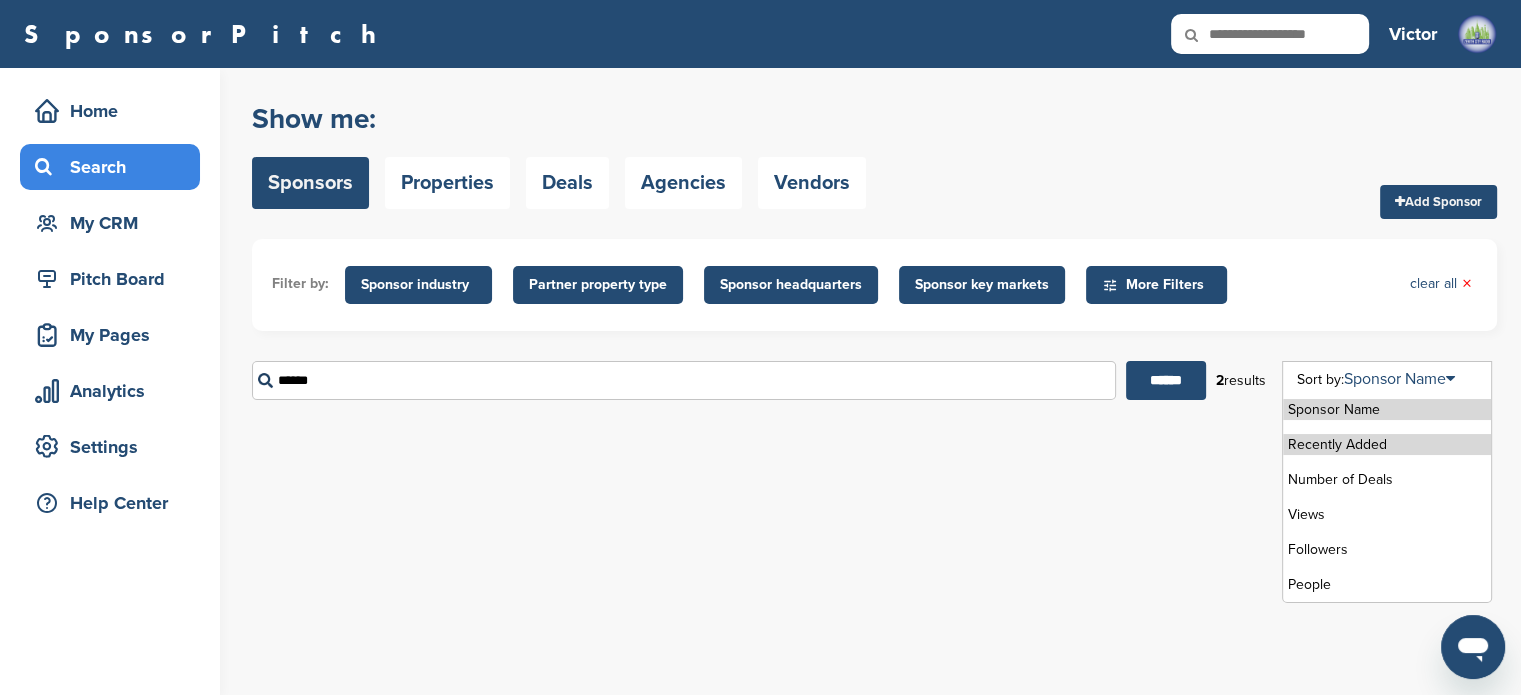 click on "Recently Added" at bounding box center [1387, 444] 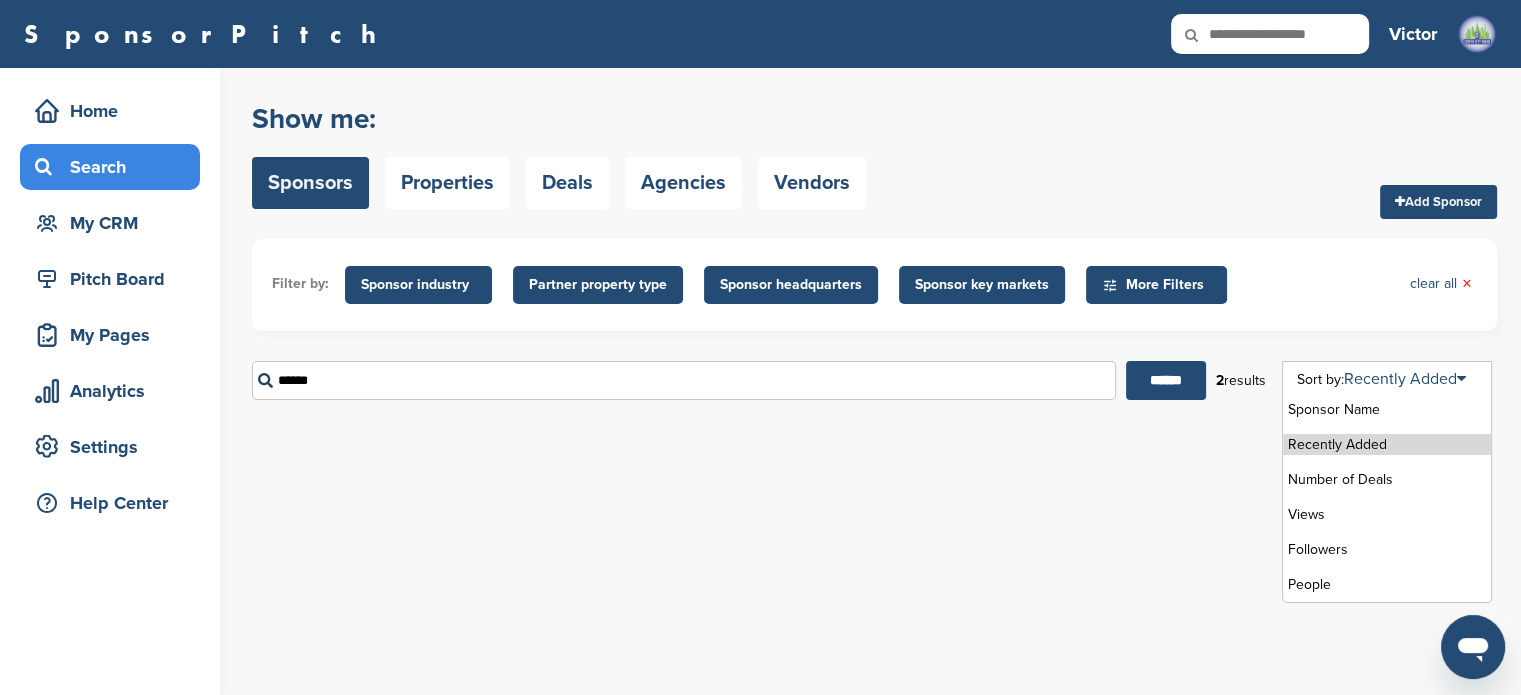 click on "Recently Added" at bounding box center [1387, 444] 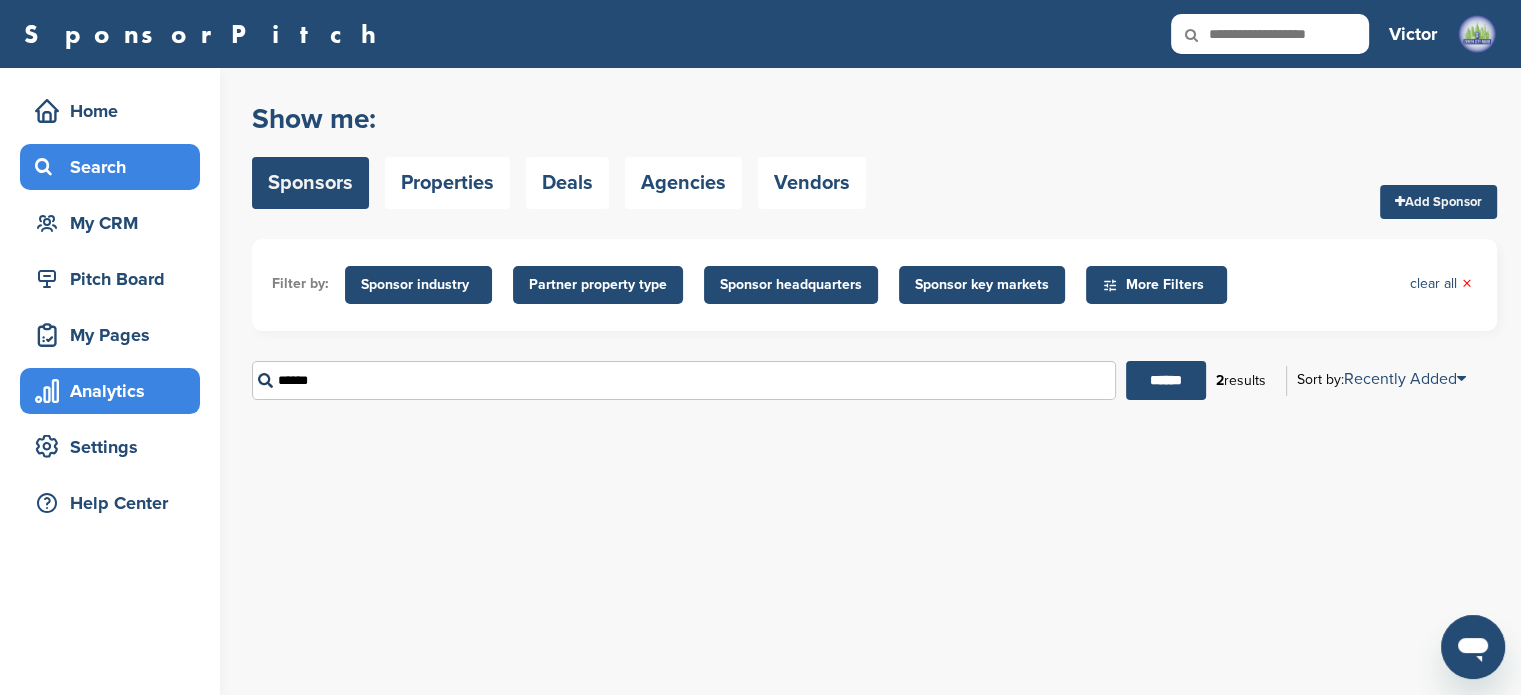 drag, startPoint x: 939, startPoint y: 385, endPoint x: 199, endPoint y: 383, distance: 740.0027 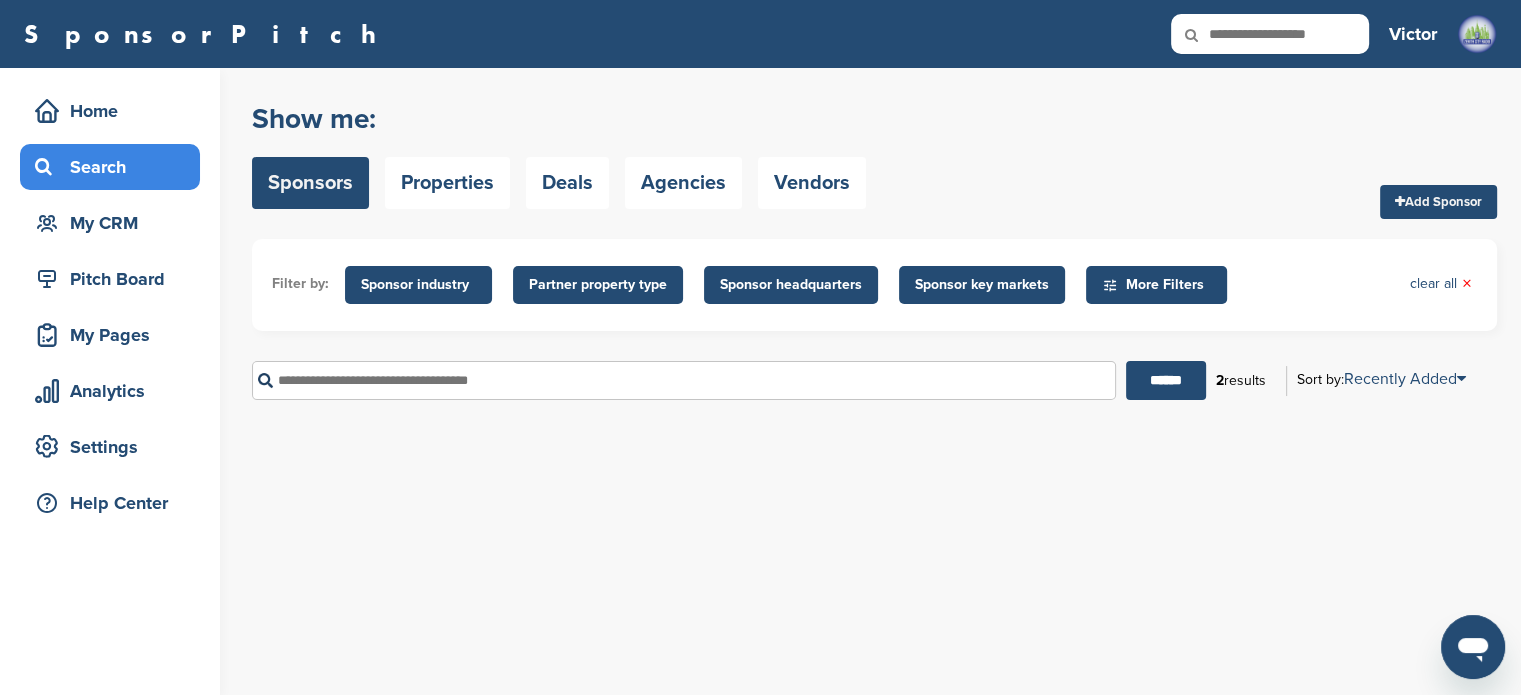 click at bounding box center [684, 380] 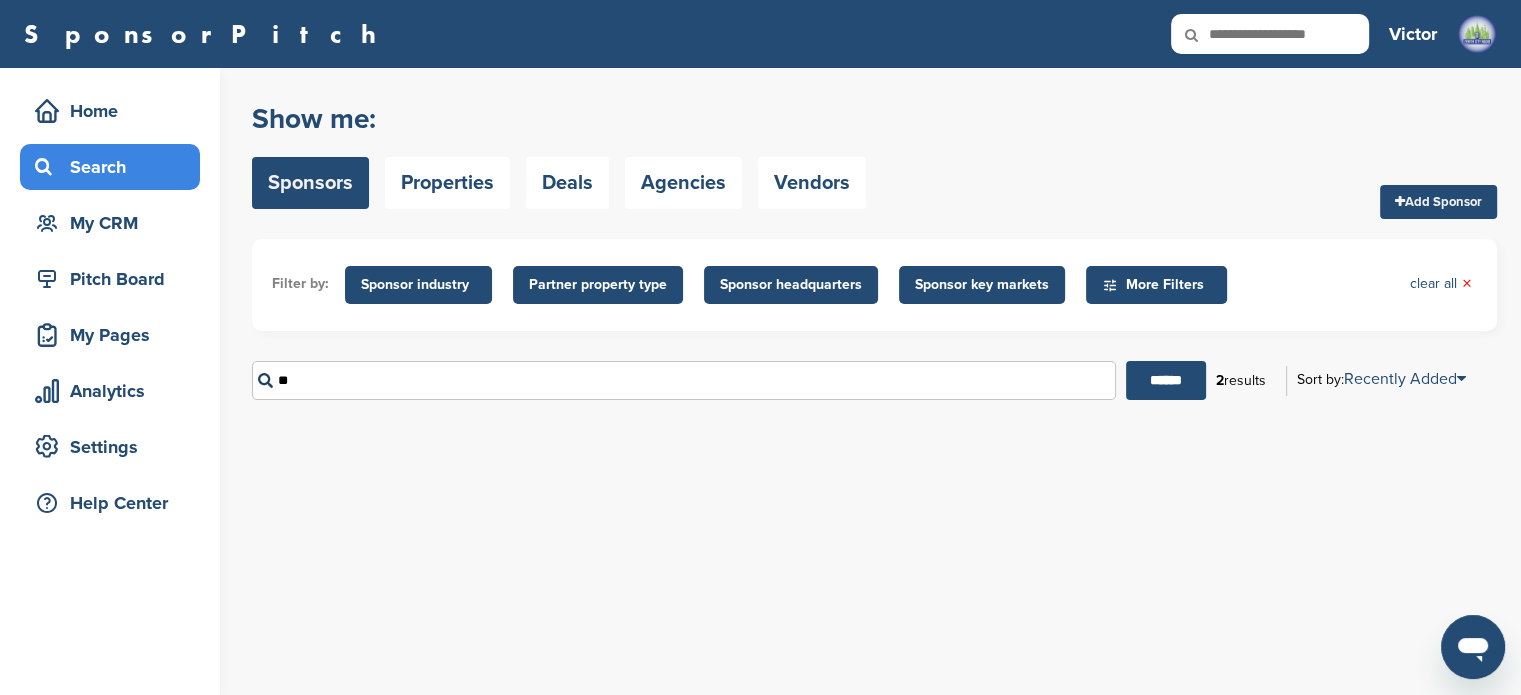 type on "***" 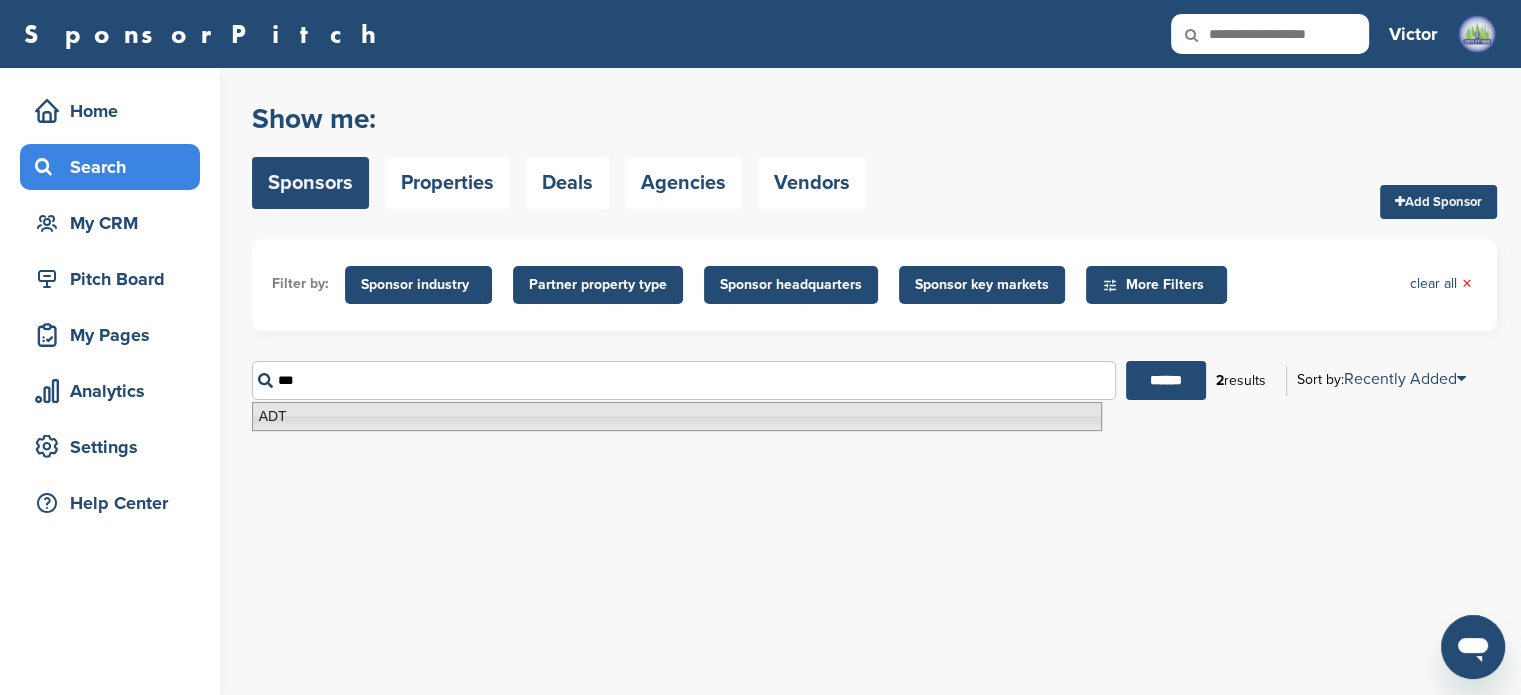 click on "ADT" at bounding box center (677, 416) 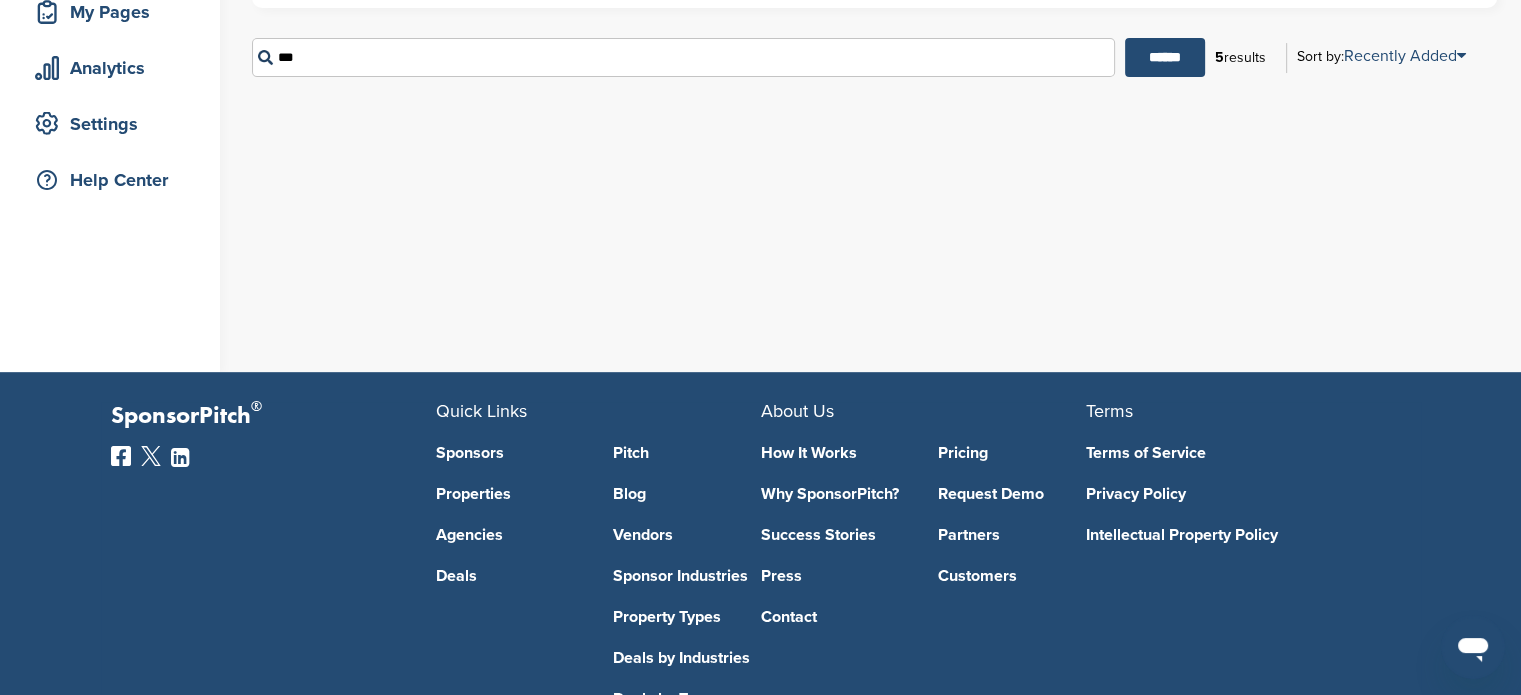 scroll, scrollTop: 84, scrollLeft: 0, axis: vertical 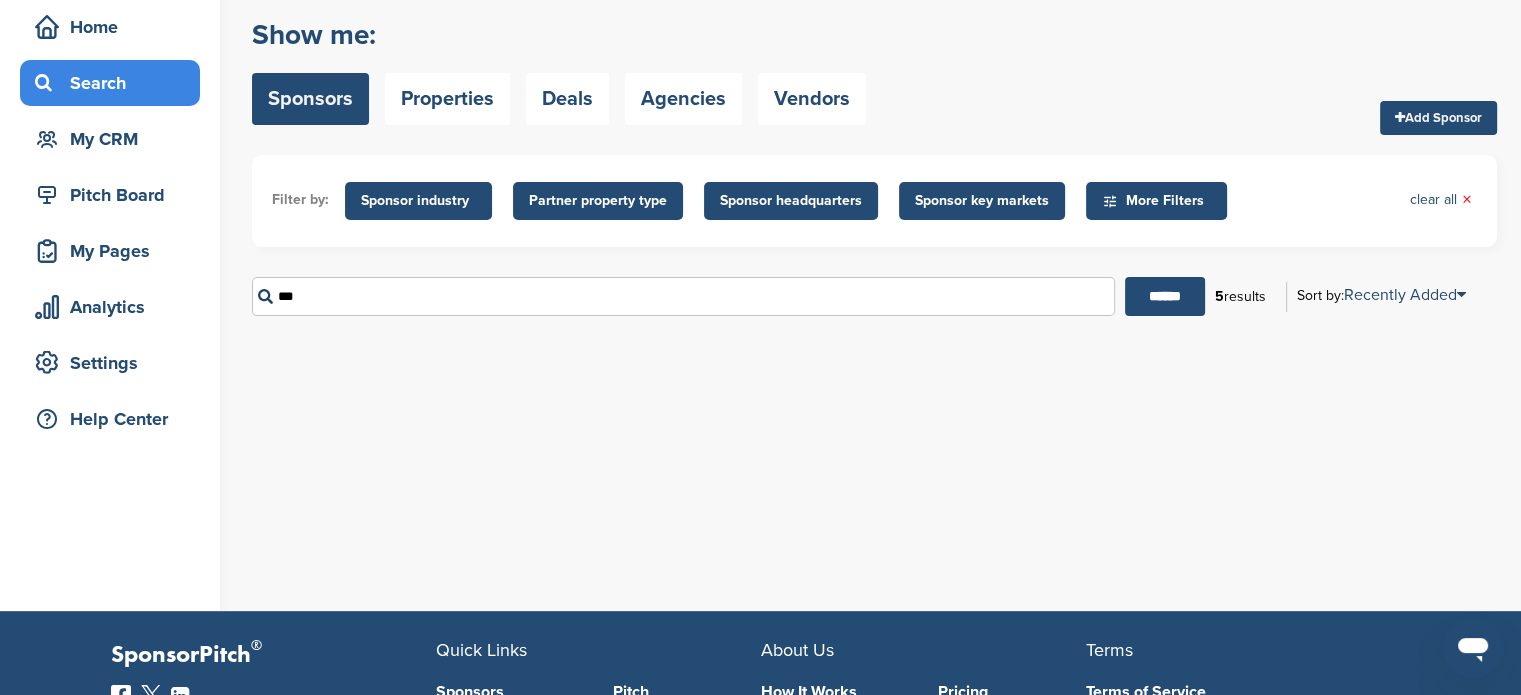 drag, startPoint x: 502, startPoint y: 285, endPoint x: 0, endPoint y: 322, distance: 503.3617 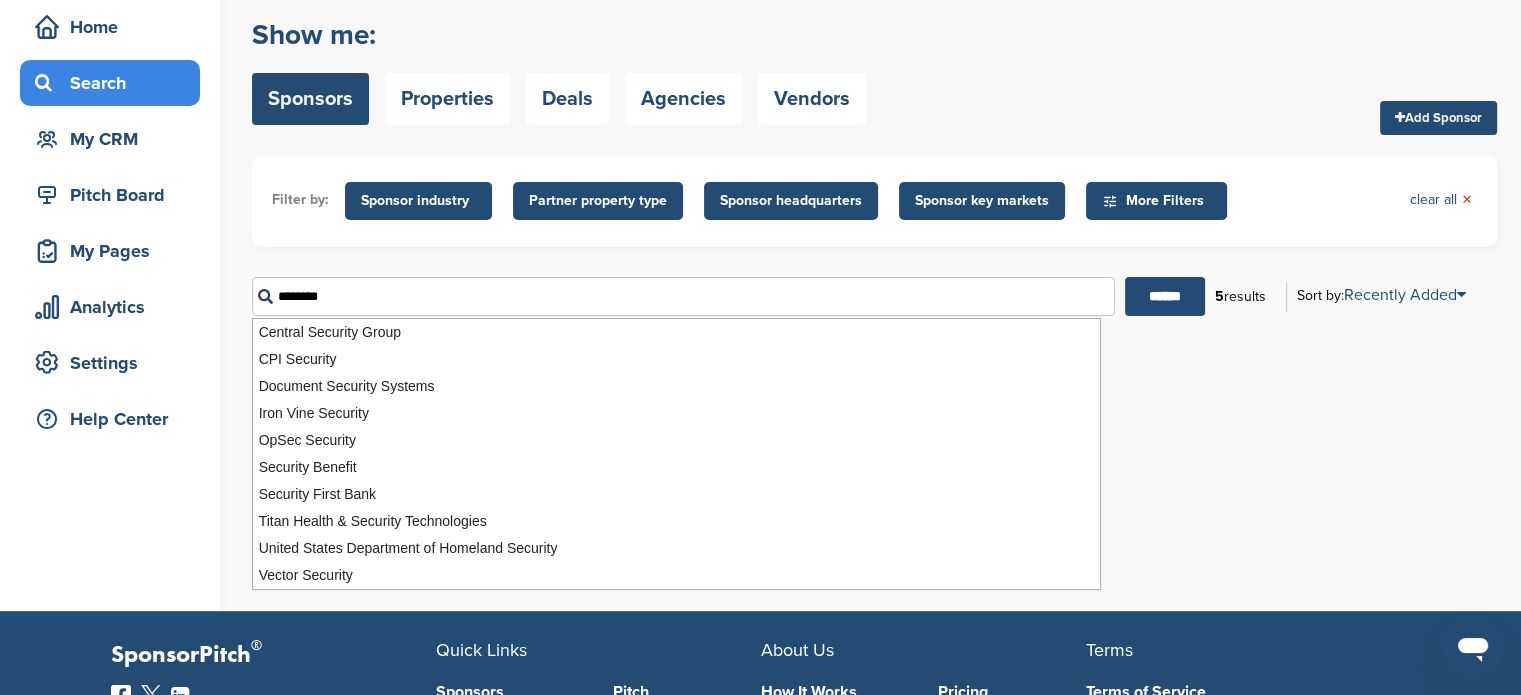 type on "********" 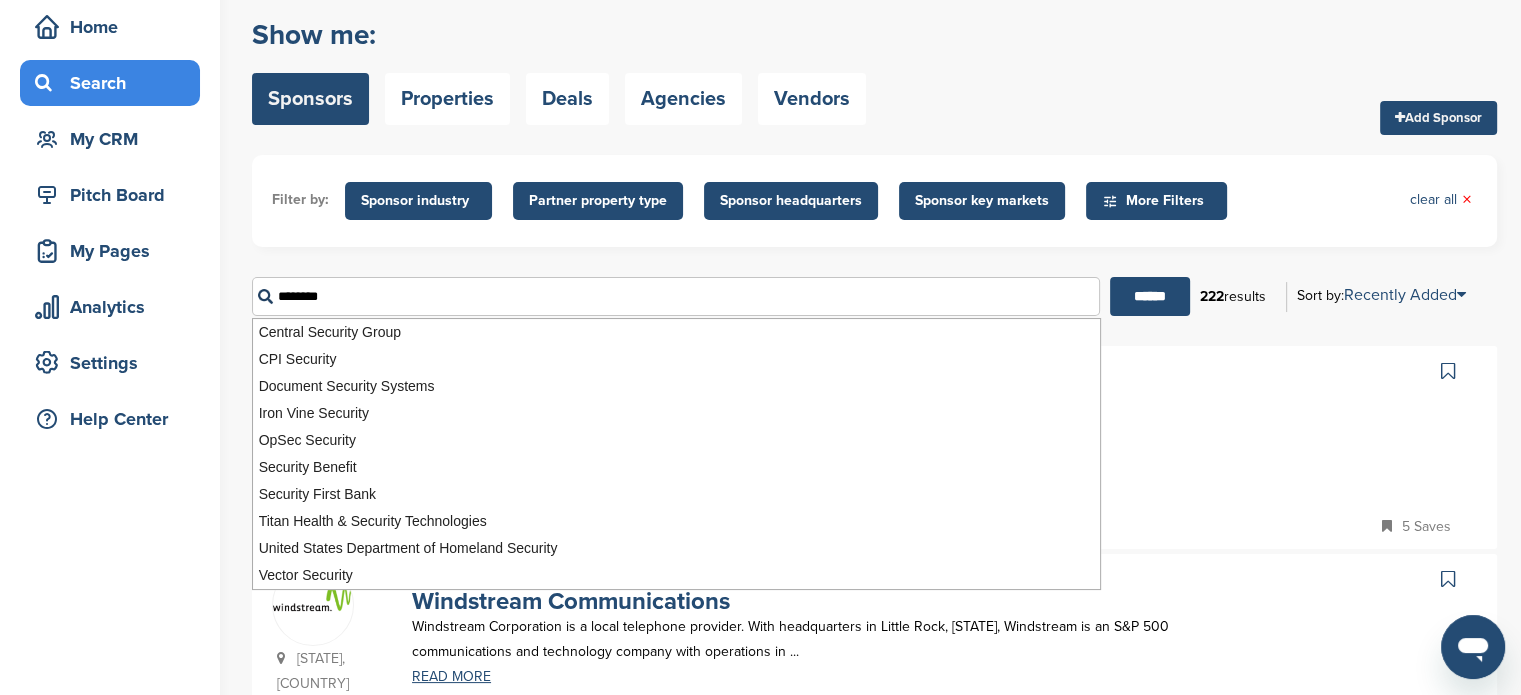 scroll, scrollTop: 0, scrollLeft: 0, axis: both 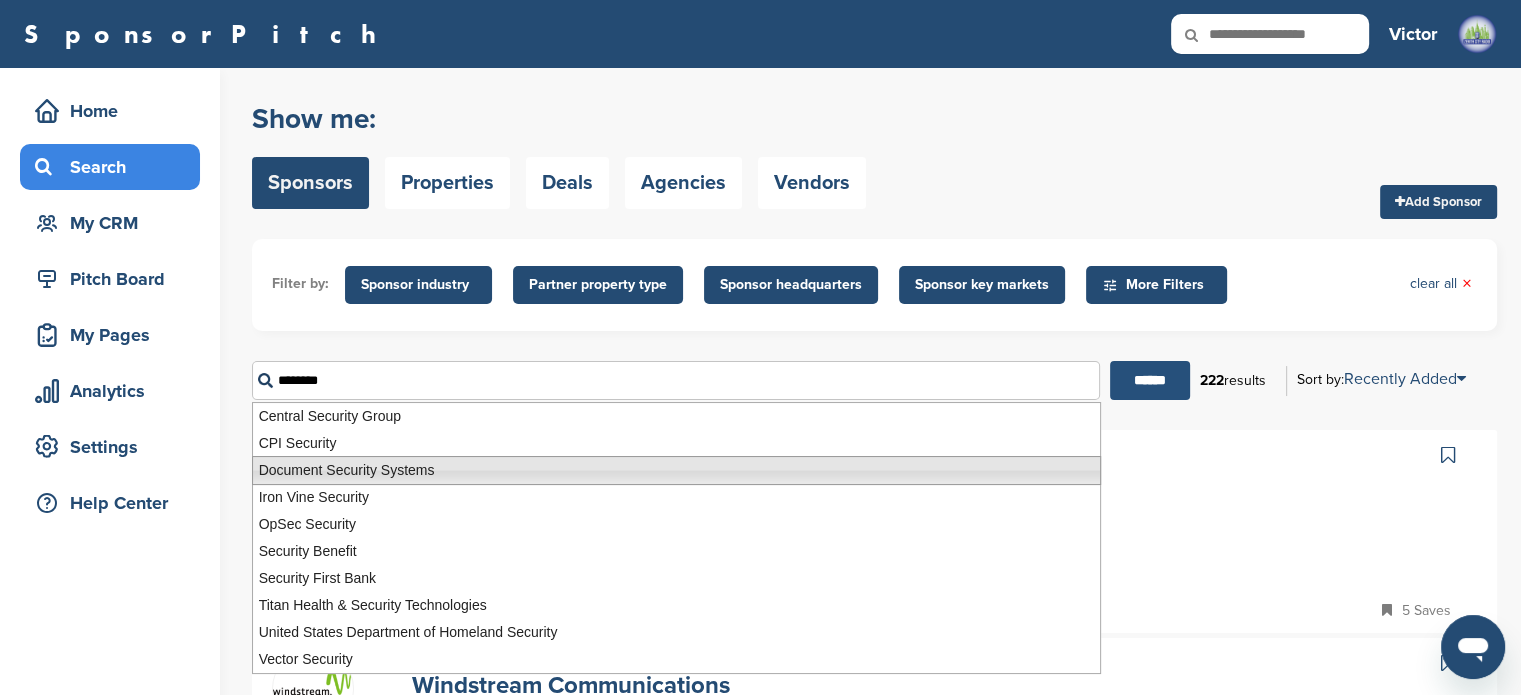 click on "******" at bounding box center [1150, 380] 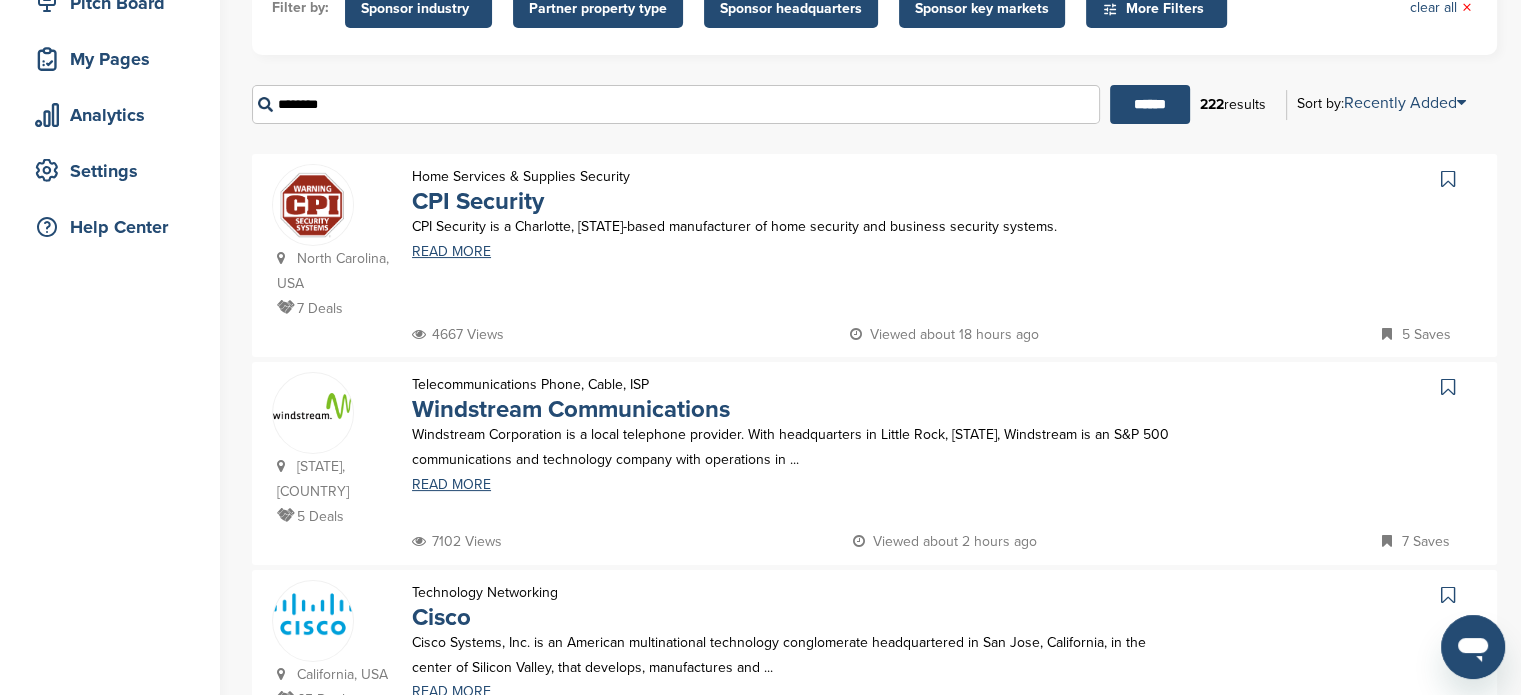 scroll, scrollTop: 277, scrollLeft: 0, axis: vertical 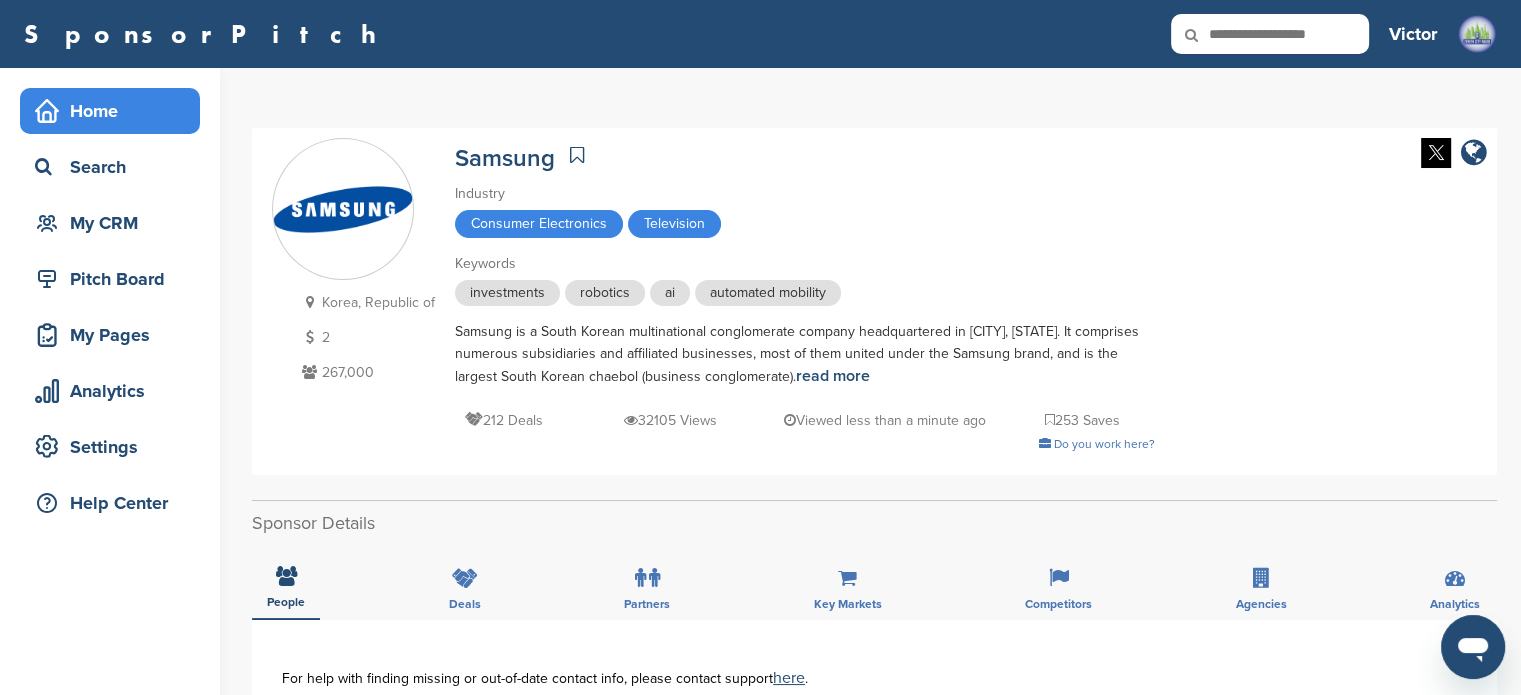click on "Home" at bounding box center [115, 111] 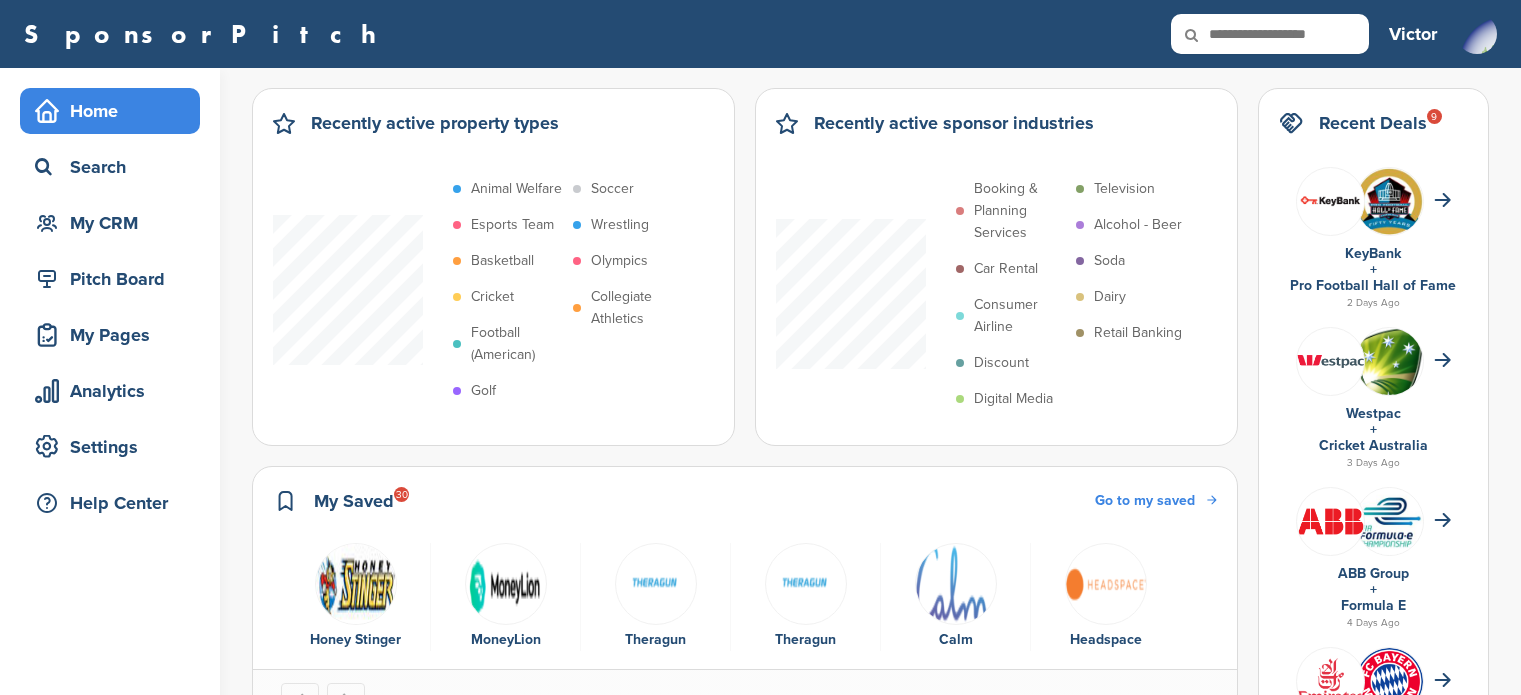 scroll, scrollTop: 0, scrollLeft: 0, axis: both 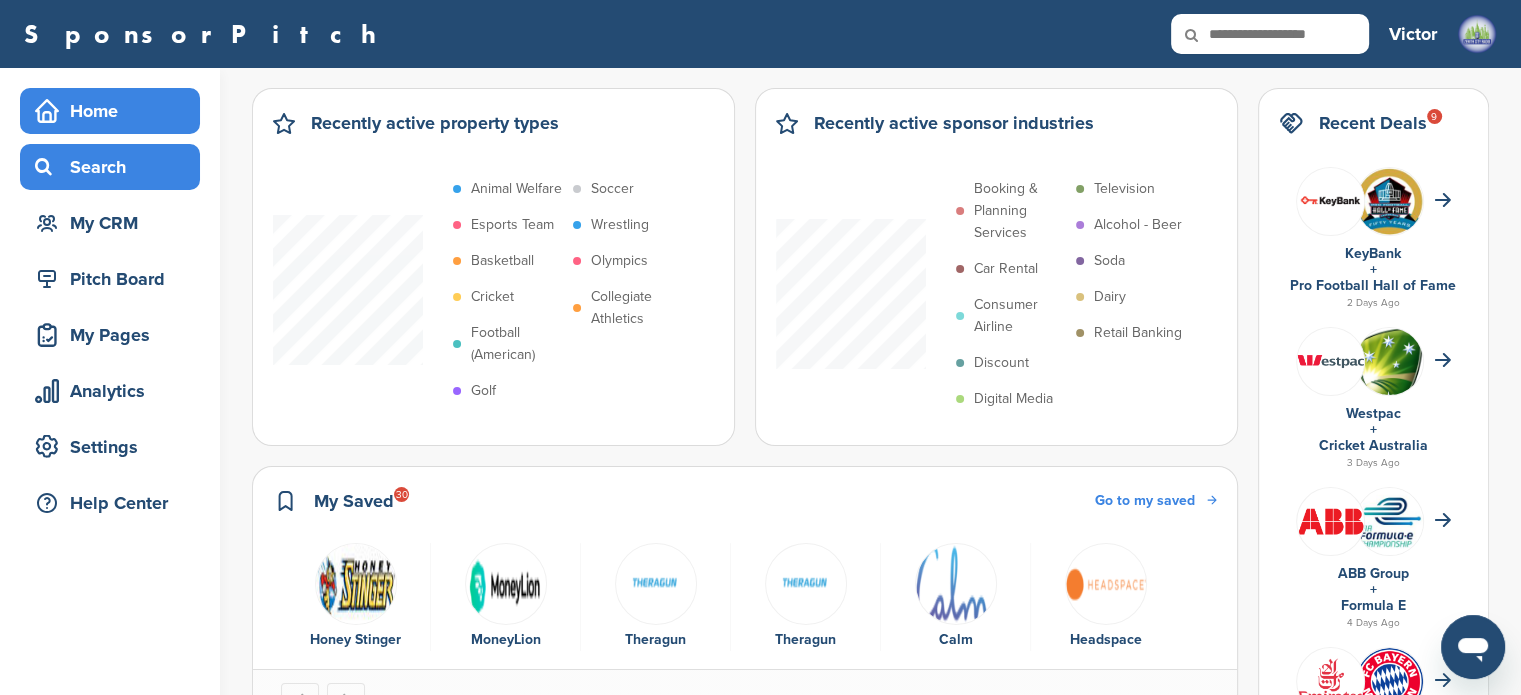 click on "Search" at bounding box center (115, 167) 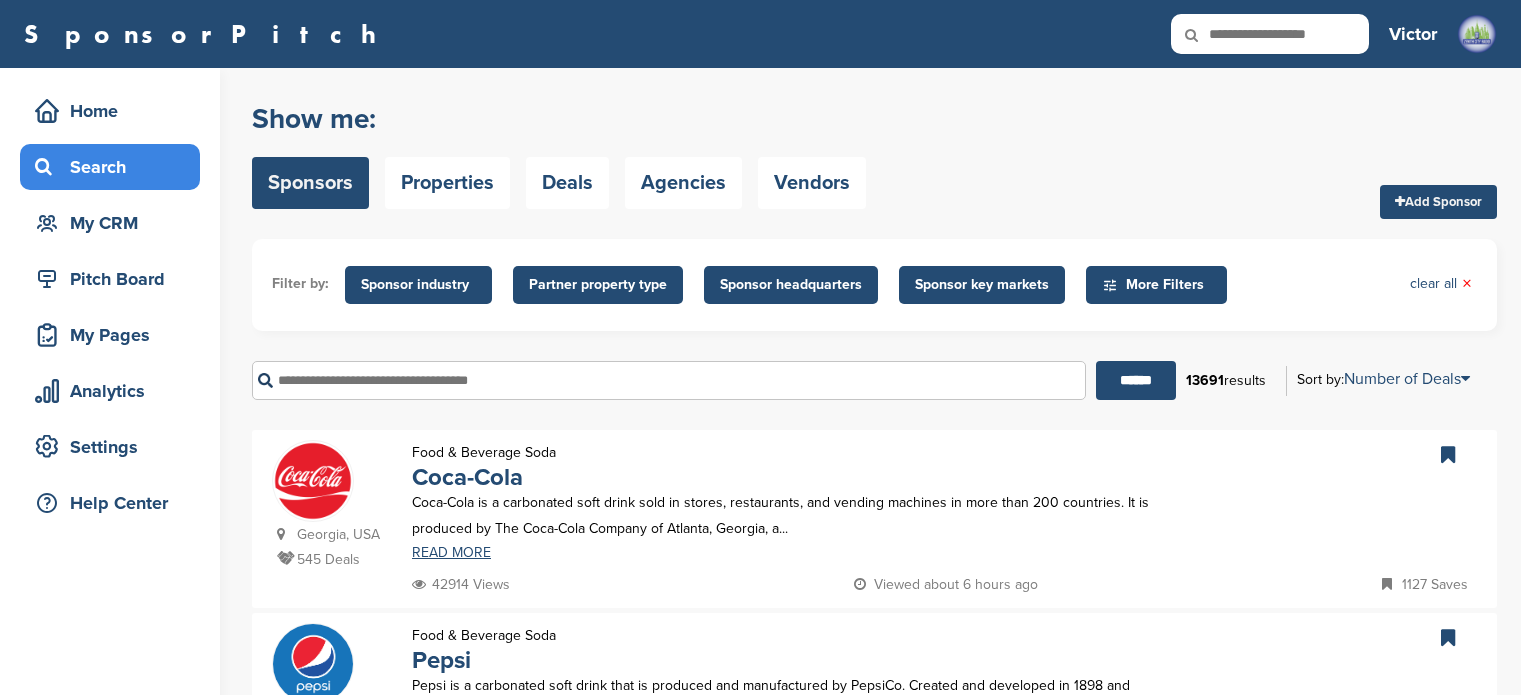 scroll, scrollTop: 0, scrollLeft: 0, axis: both 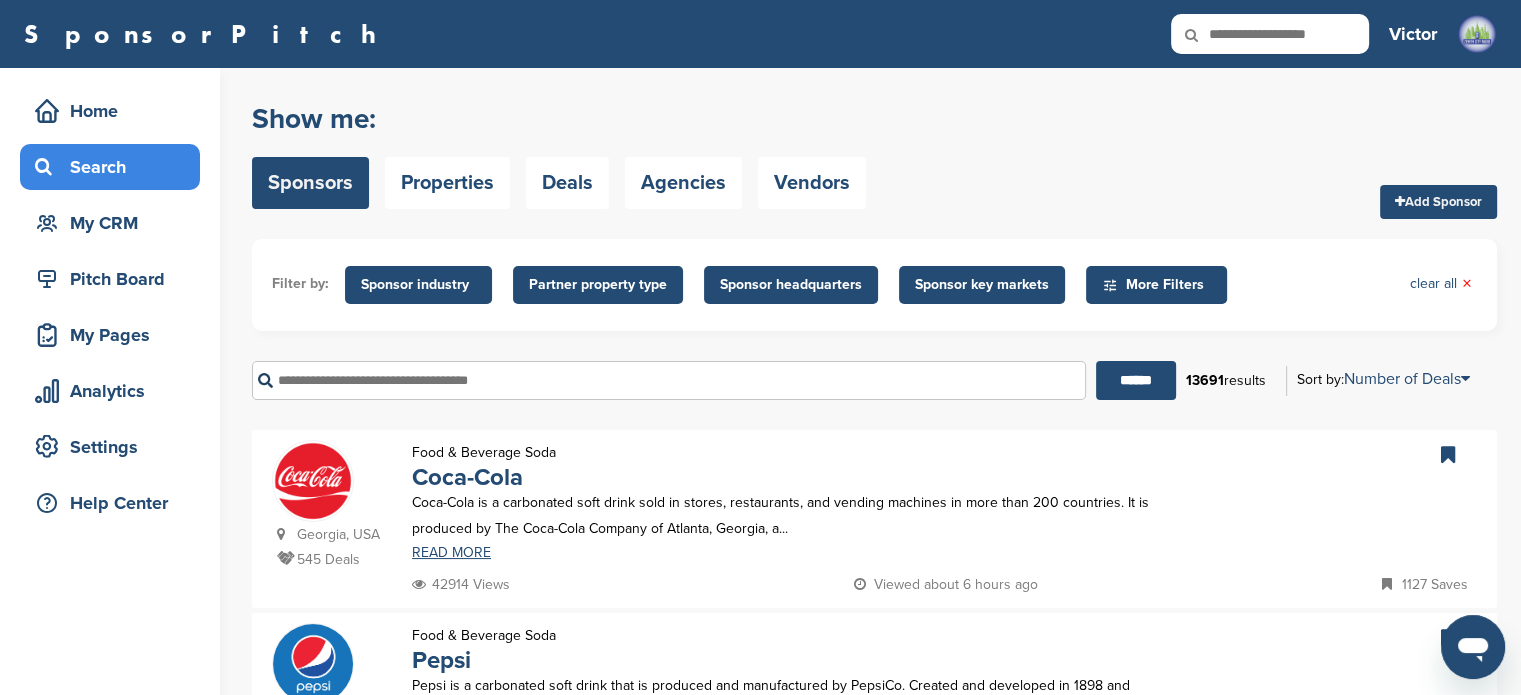 click at bounding box center (669, 380) 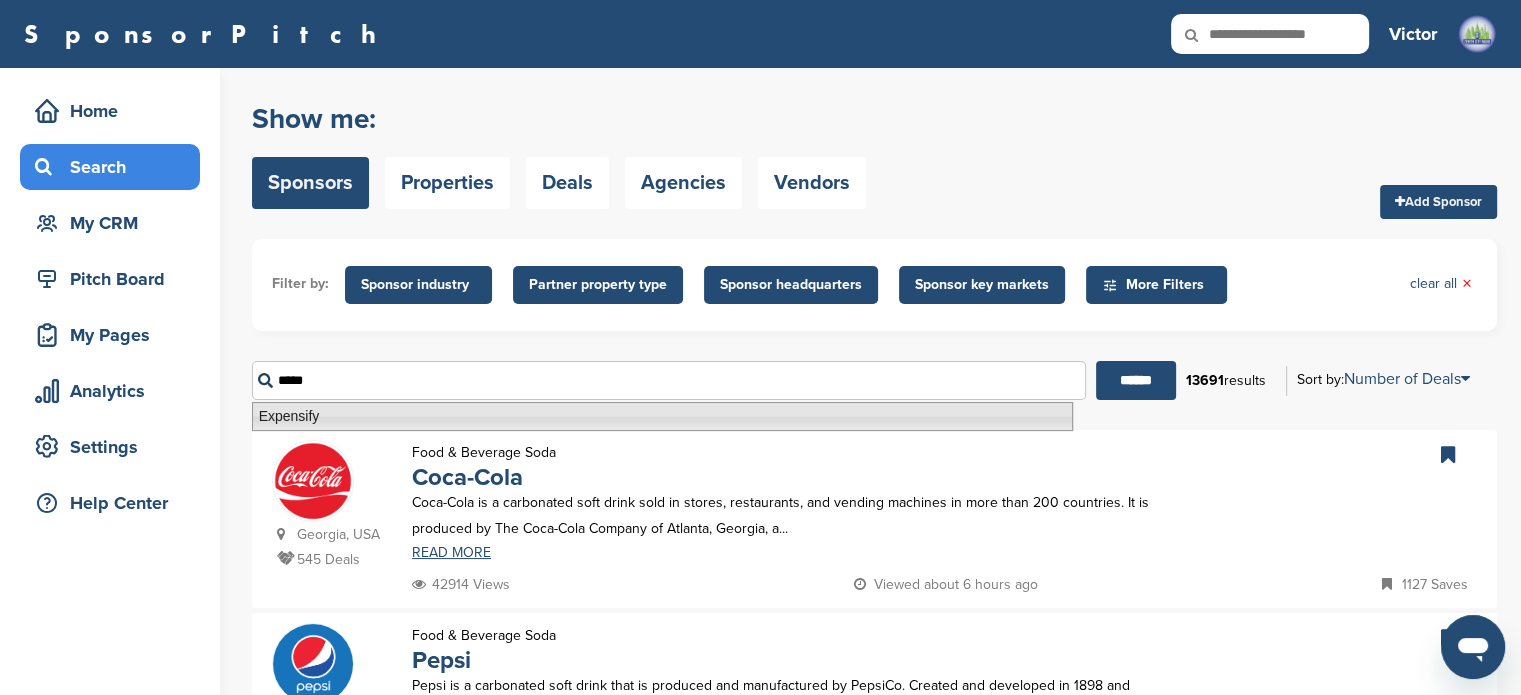 click on "Expensify" at bounding box center [662, 416] 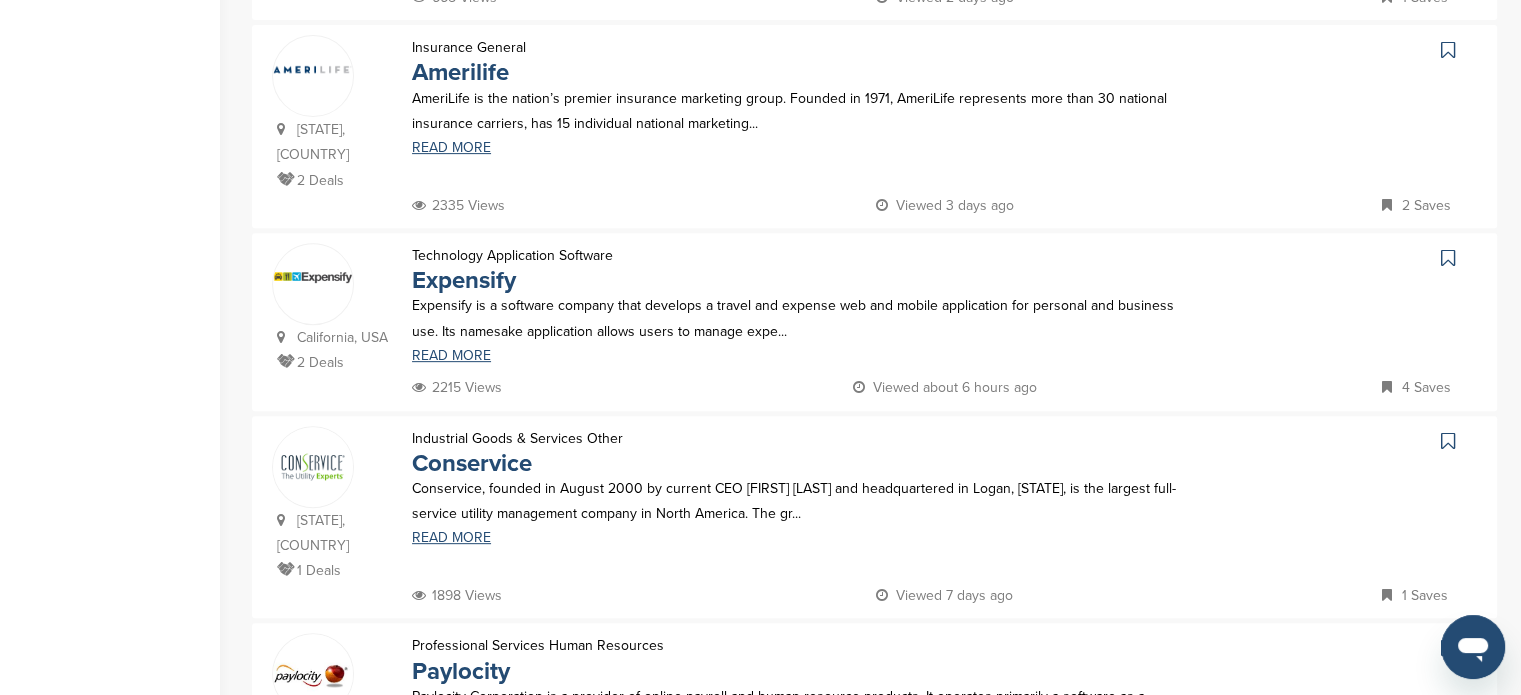 scroll, scrollTop: 772, scrollLeft: 0, axis: vertical 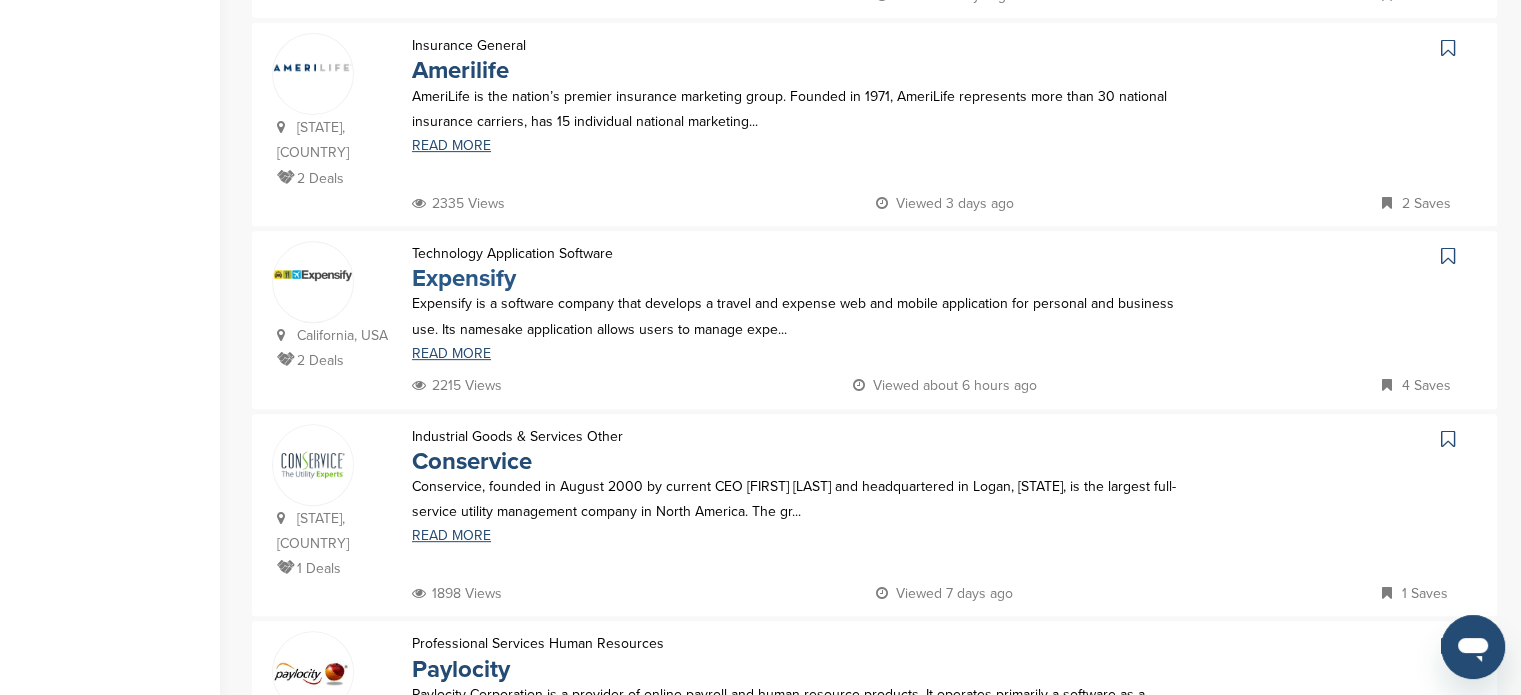 type on "*********" 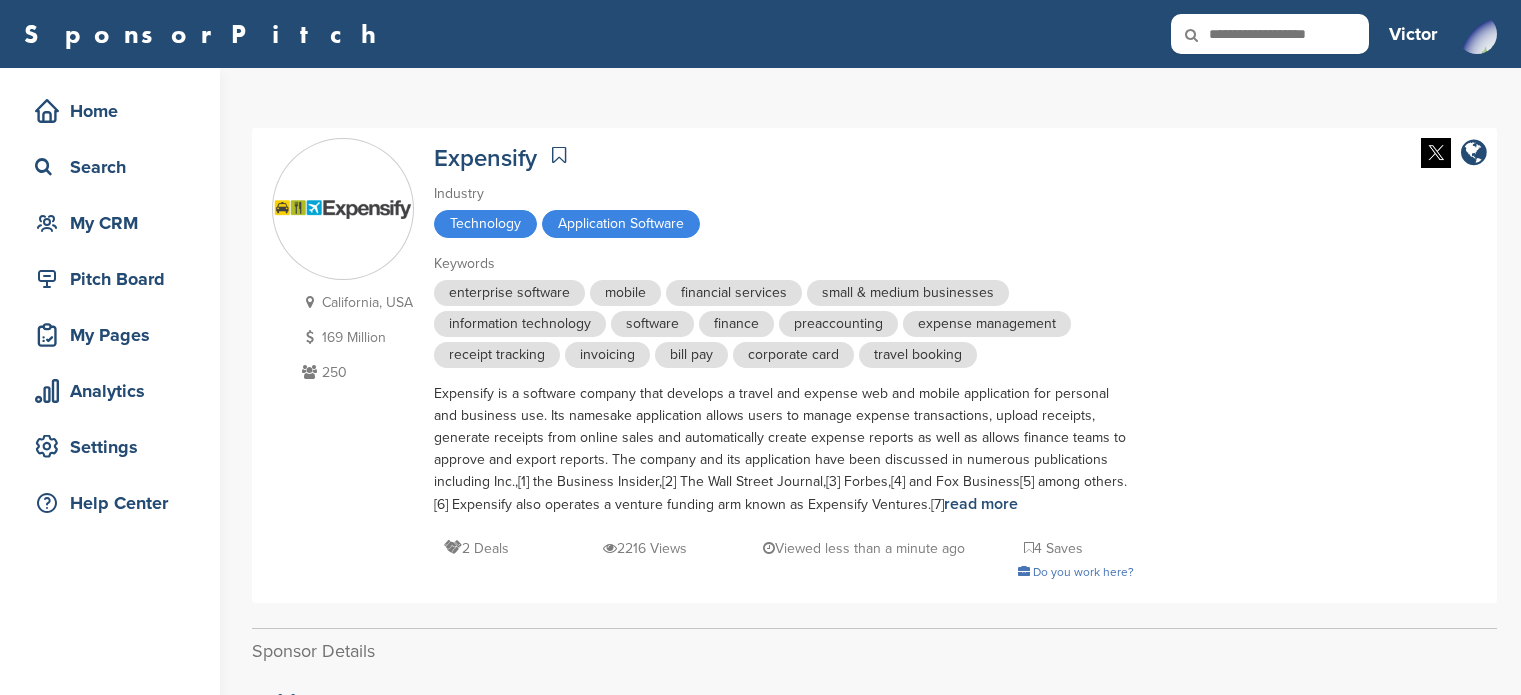 scroll, scrollTop: 0, scrollLeft: 0, axis: both 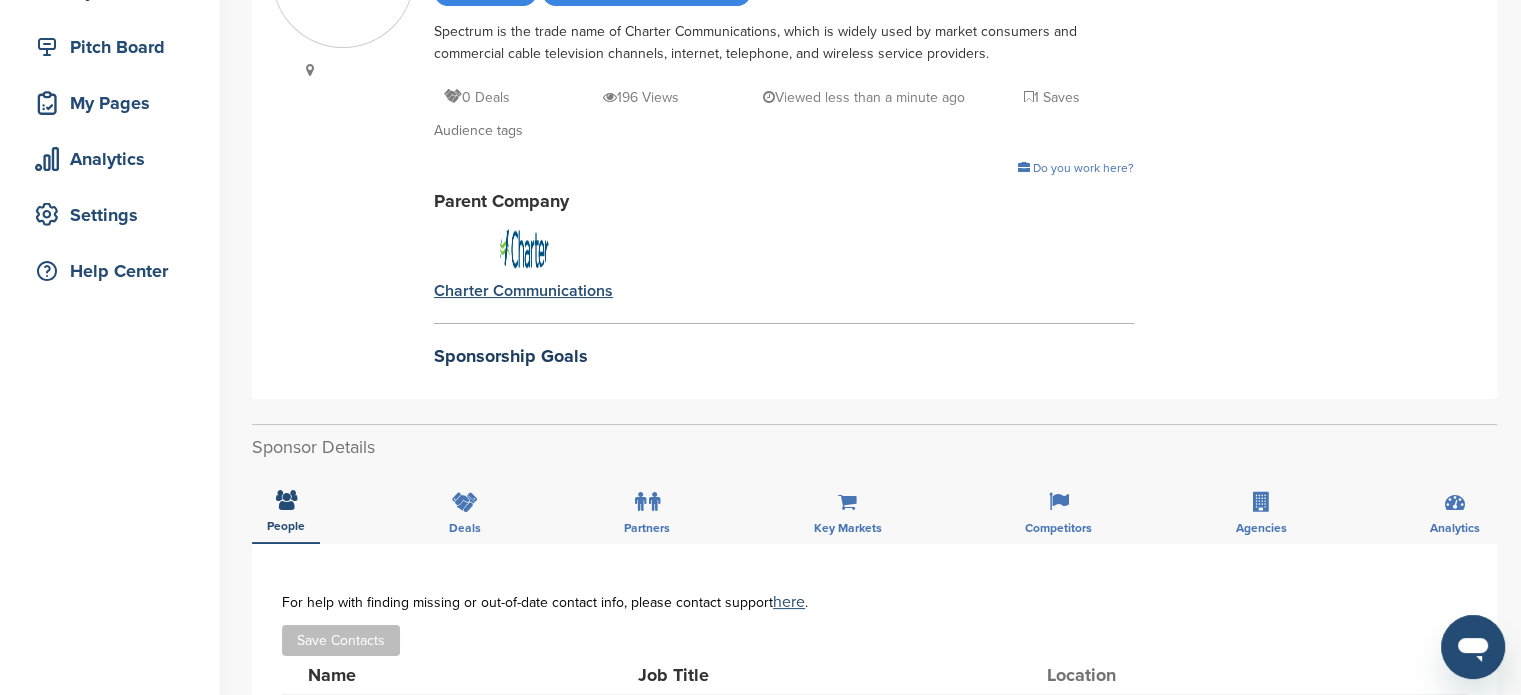 click on "Charter Communications" at bounding box center [523, 291] 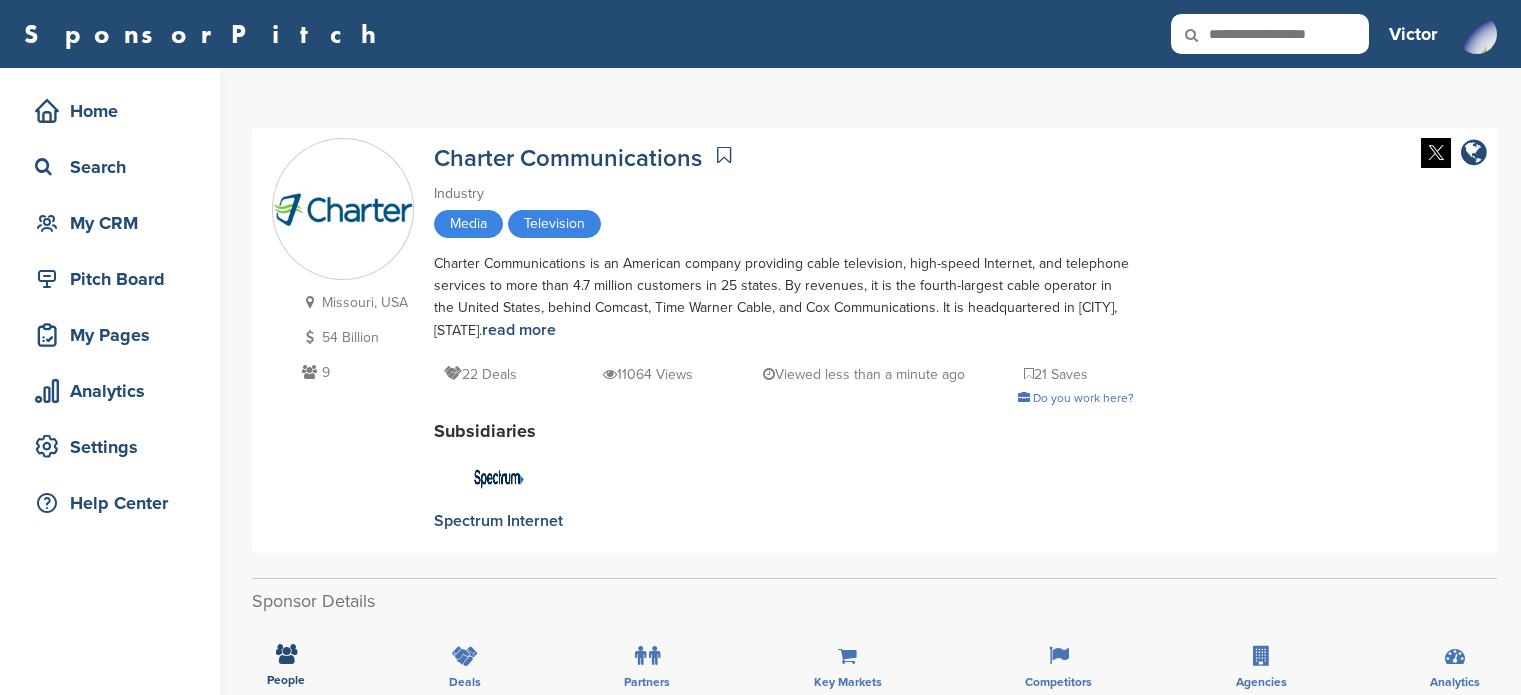 scroll, scrollTop: 0, scrollLeft: 0, axis: both 